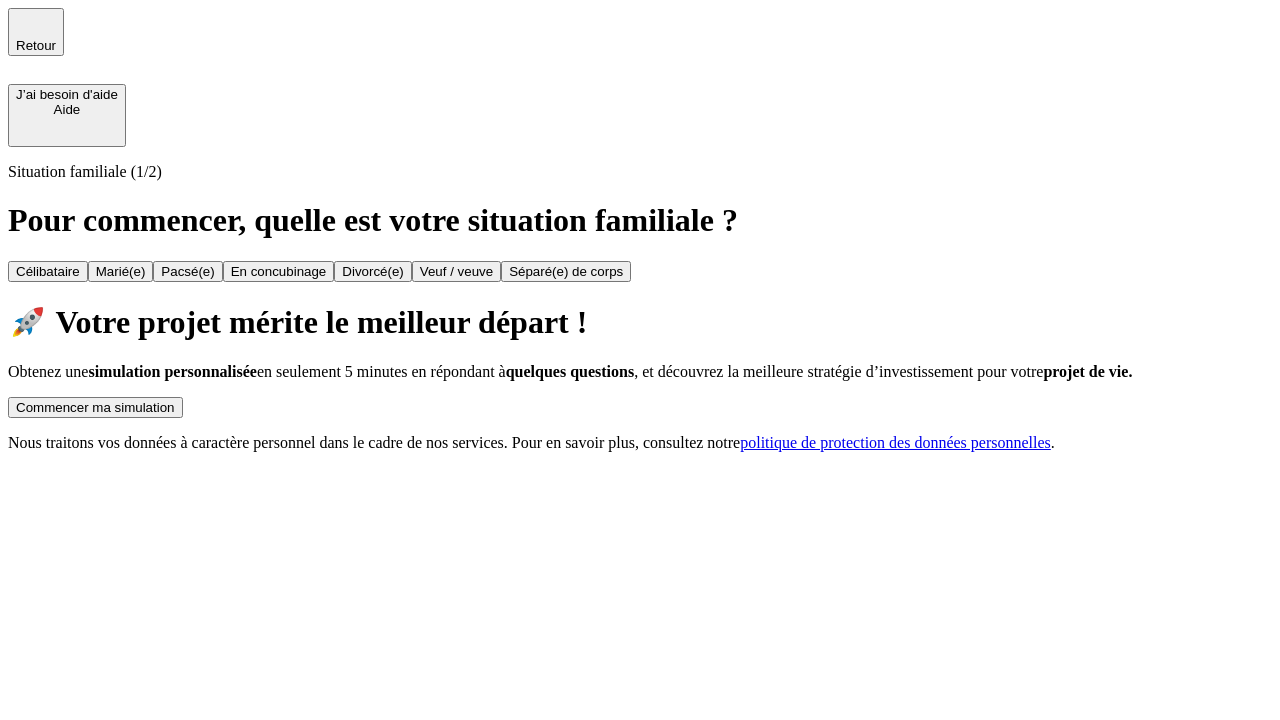 scroll, scrollTop: 0, scrollLeft: 0, axis: both 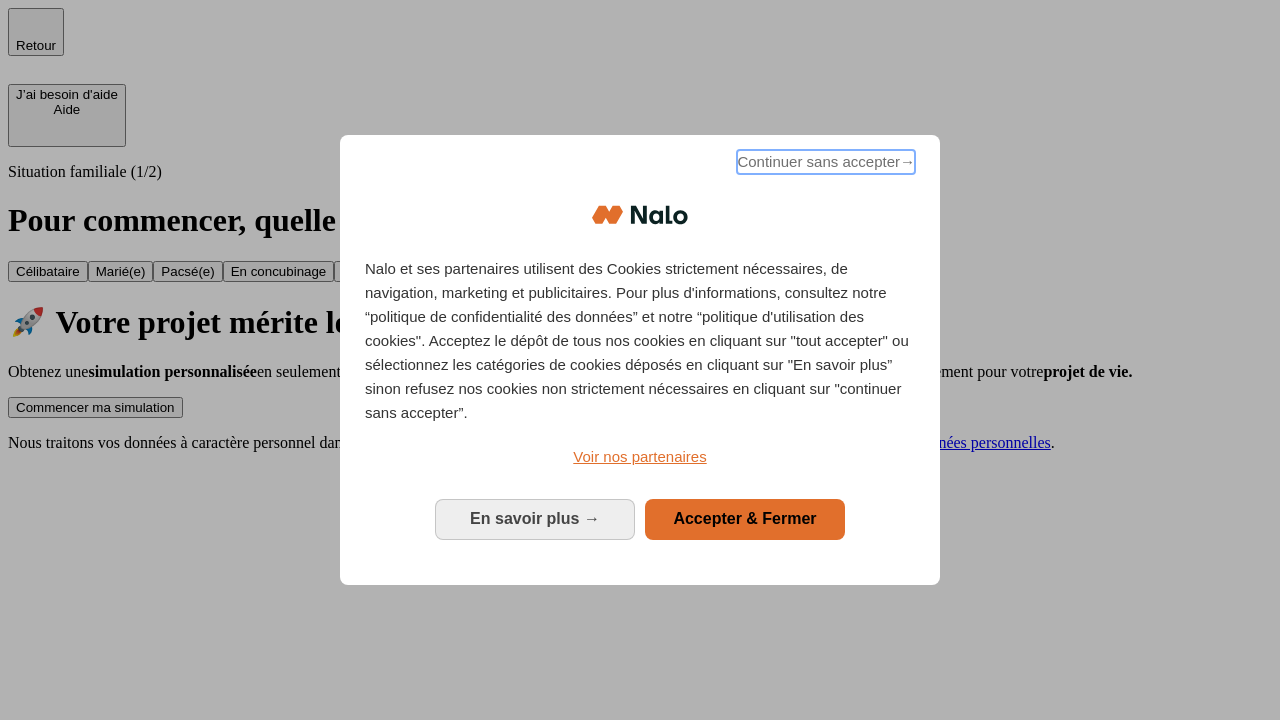click on "Continuer sans accepter  →" at bounding box center (826, 162) 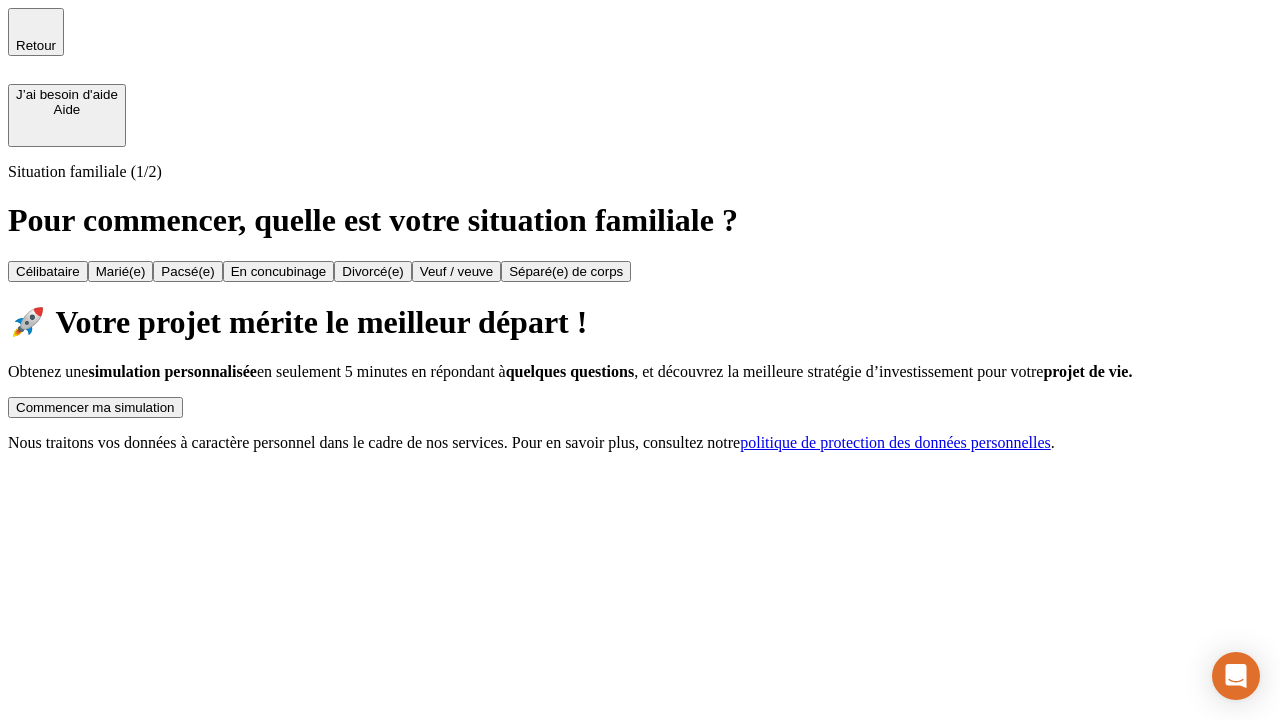 click on "Commencer ma simulation" at bounding box center [95, 407] 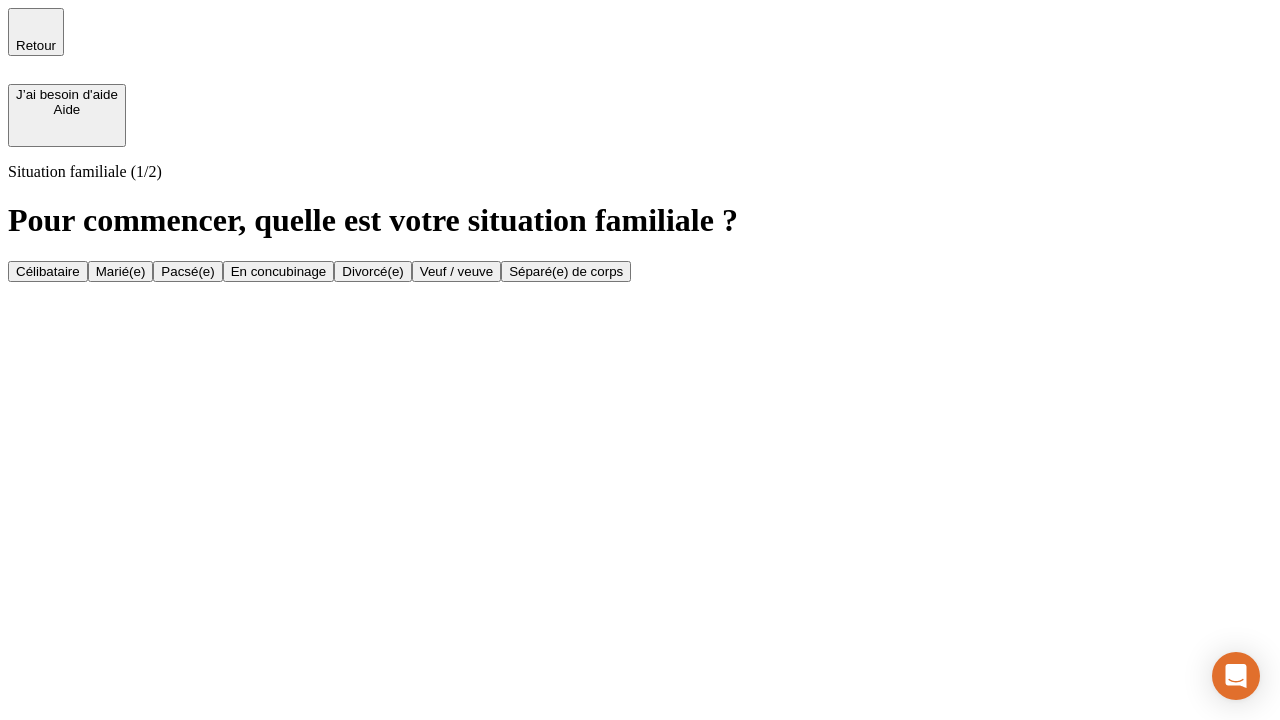 click on "Marié(e)" at bounding box center [121, 271] 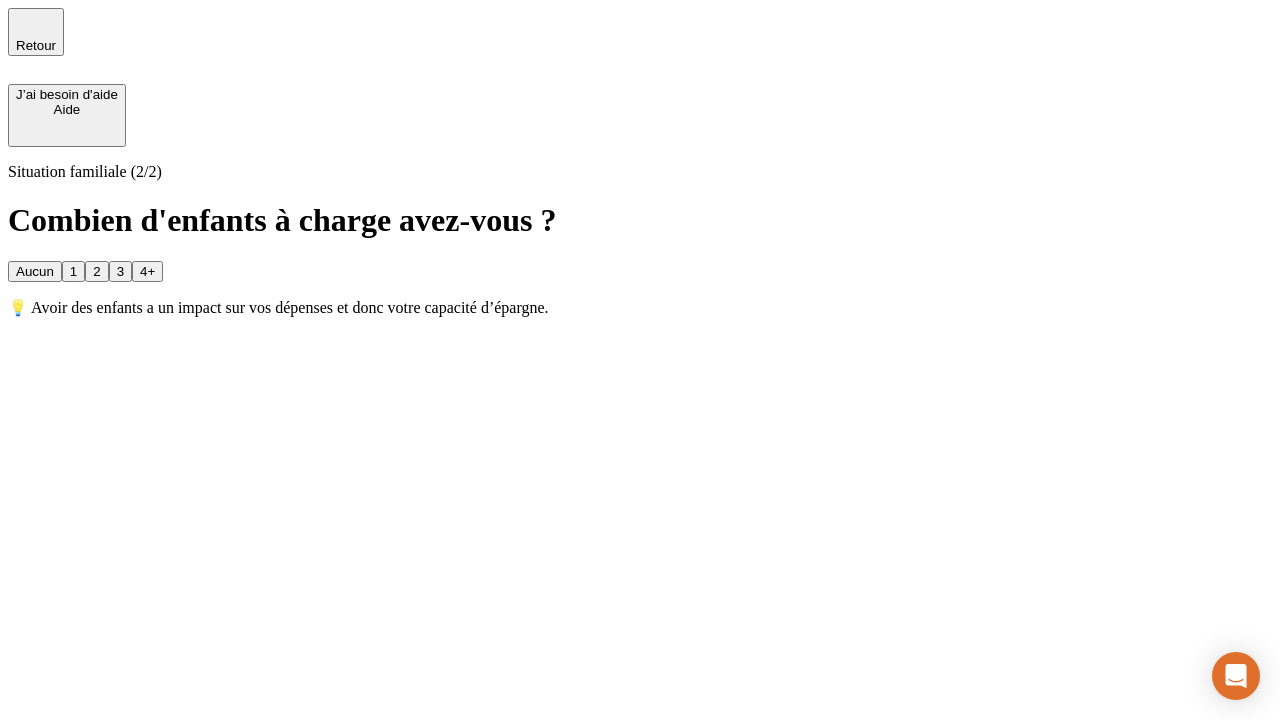 click on "1" at bounding box center [73, 271] 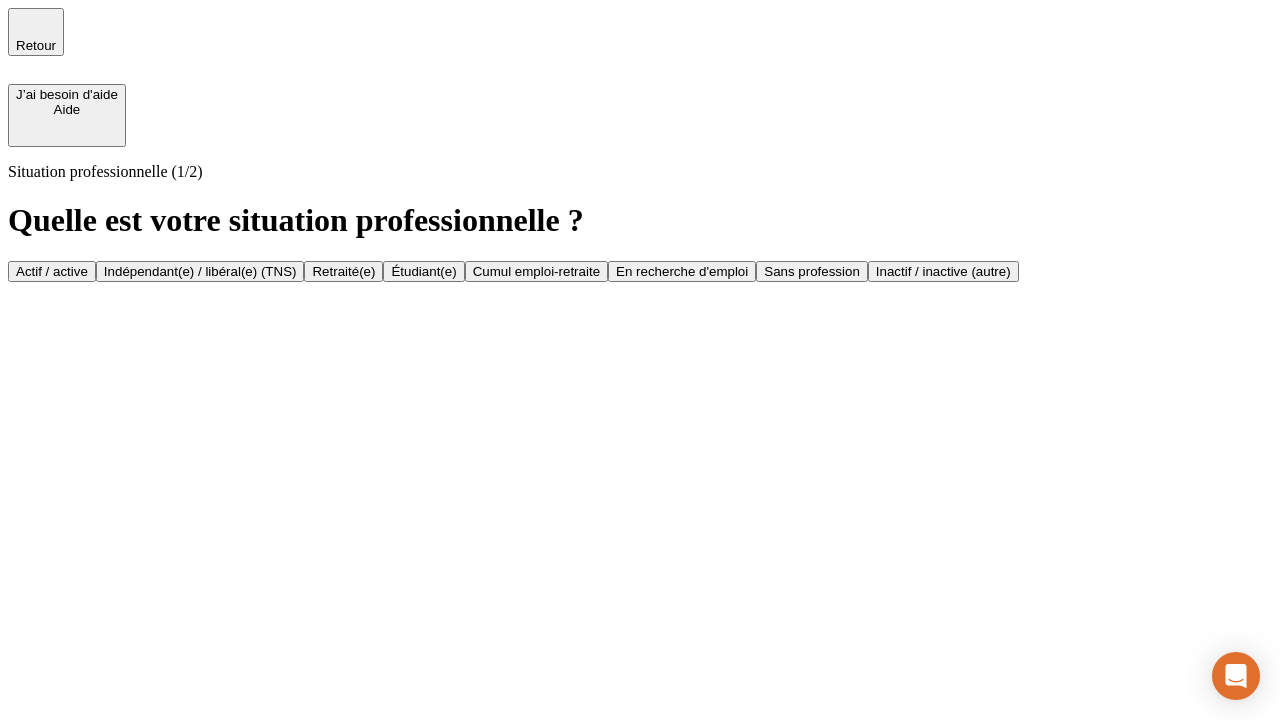 click on "Actif / active" at bounding box center [52, 271] 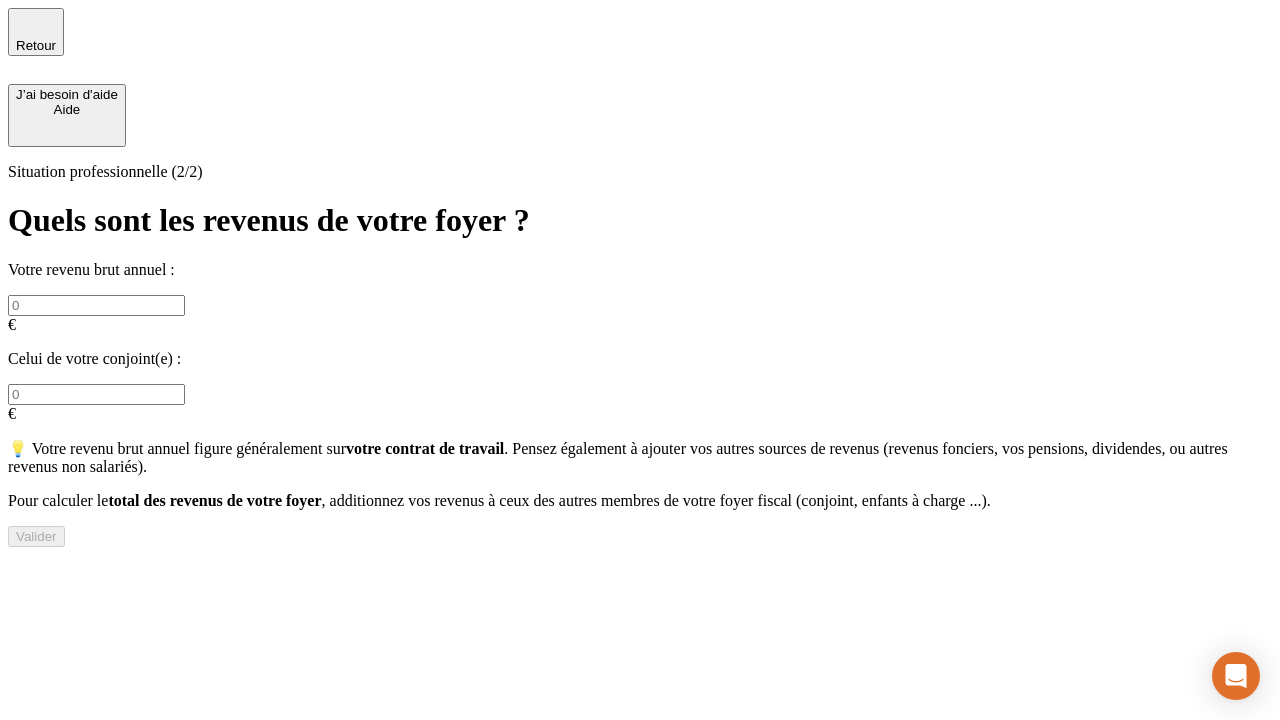 click at bounding box center [96, 305] 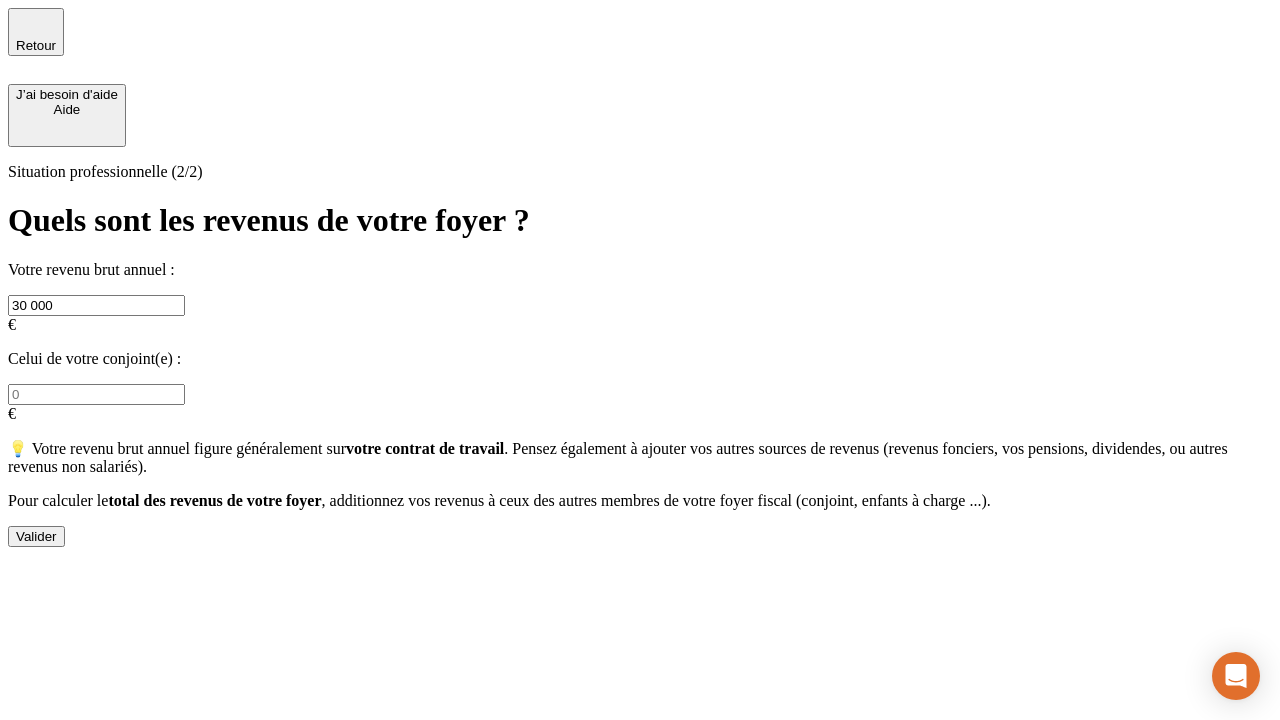 type on "30 000" 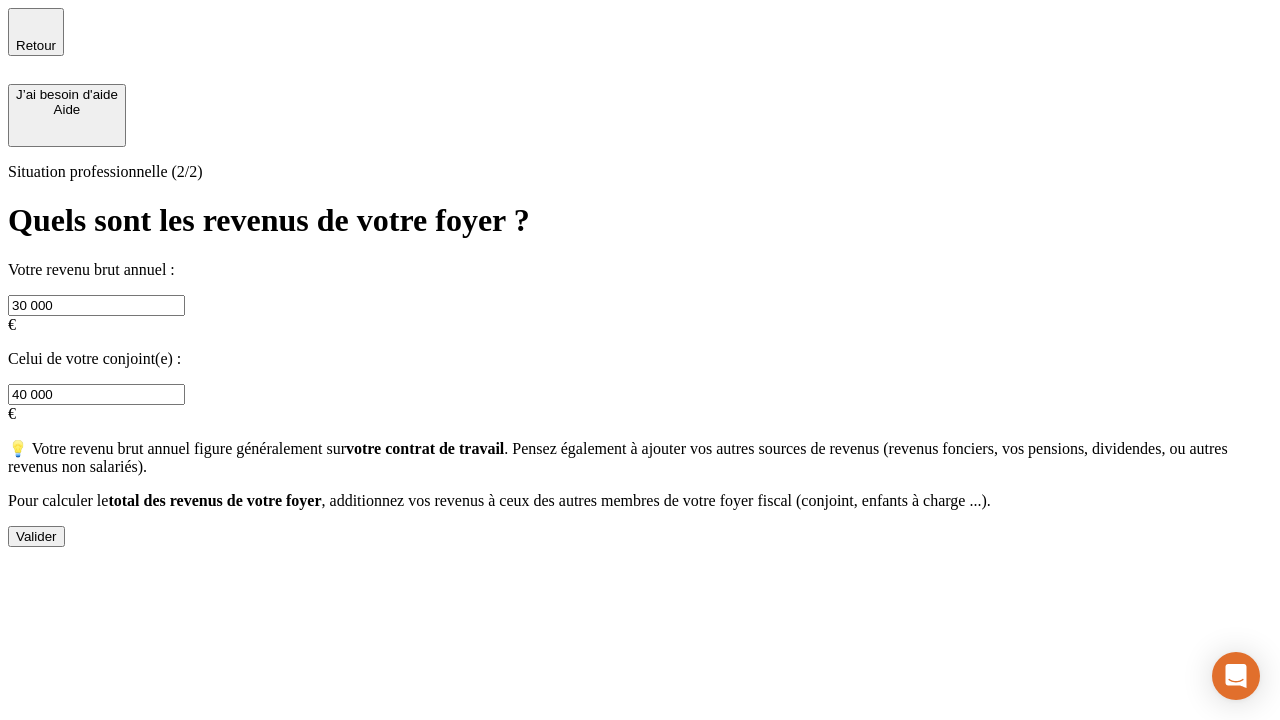 click on "Valider" at bounding box center [36, 536] 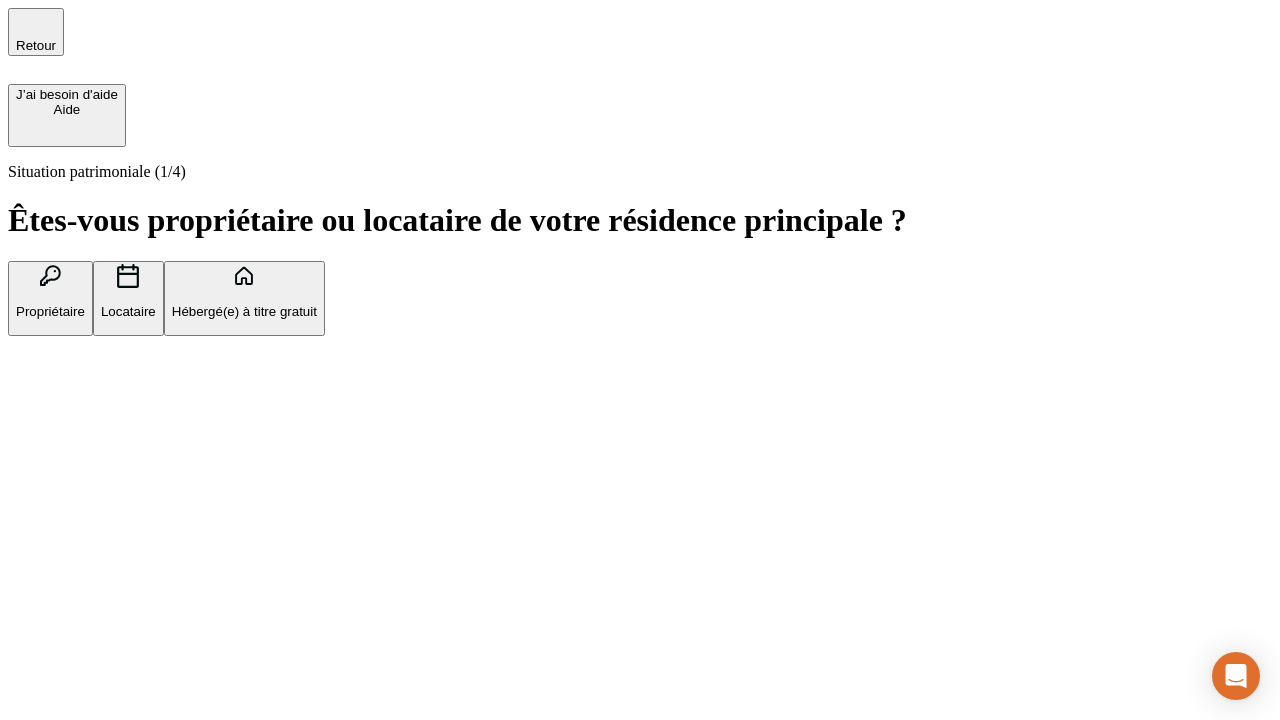 click on "Propriétaire" at bounding box center [50, 311] 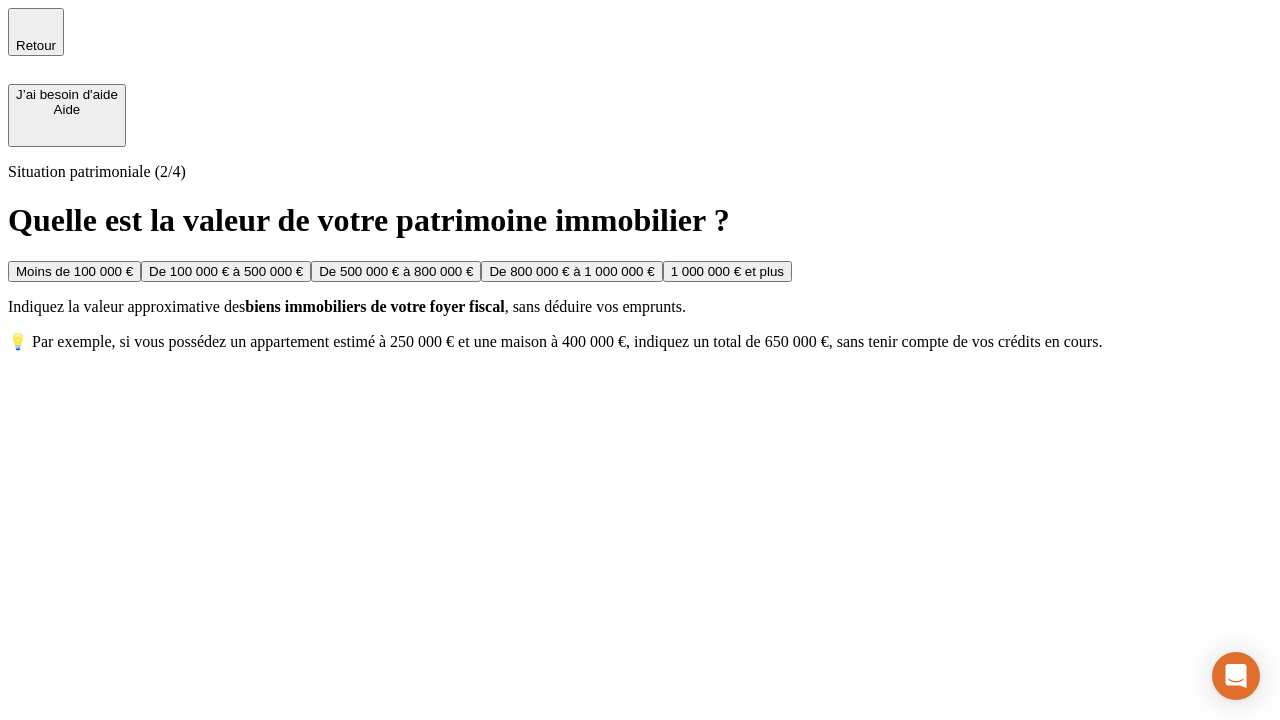 click on "De 100 000 € à 500 000 €" at bounding box center [226, 271] 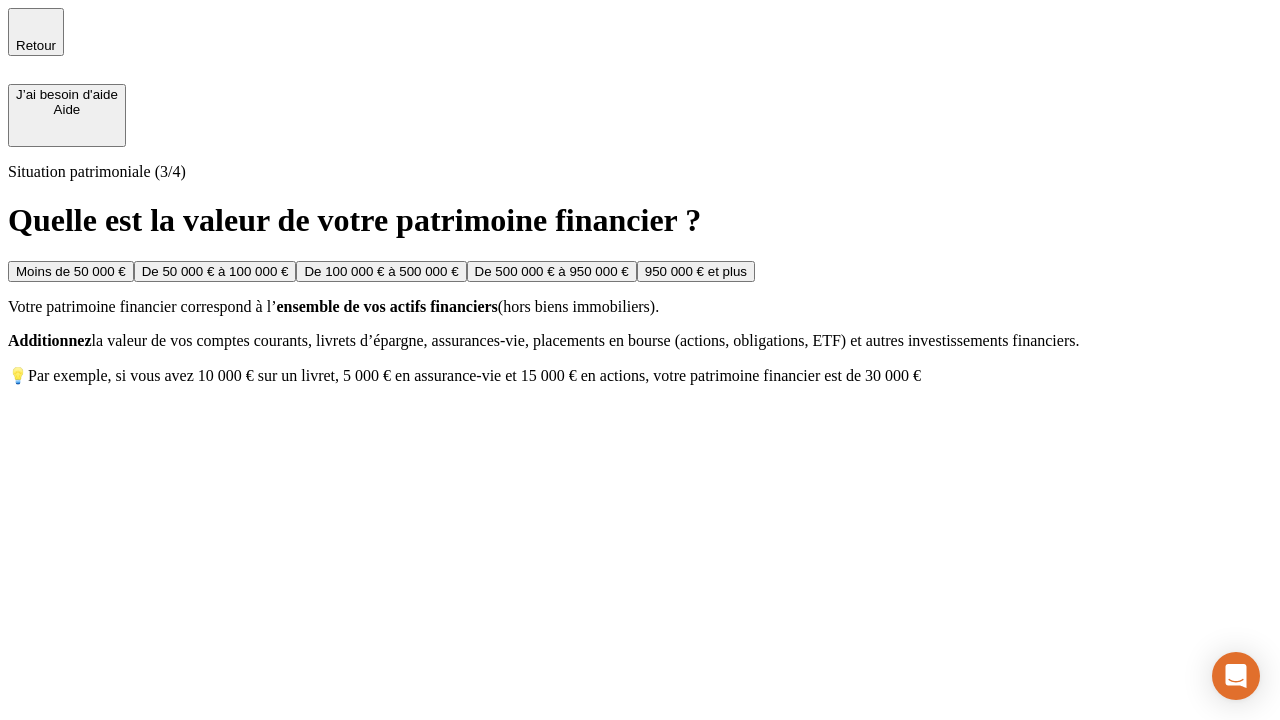 click on "Moins de 50 000 €" at bounding box center (71, 271) 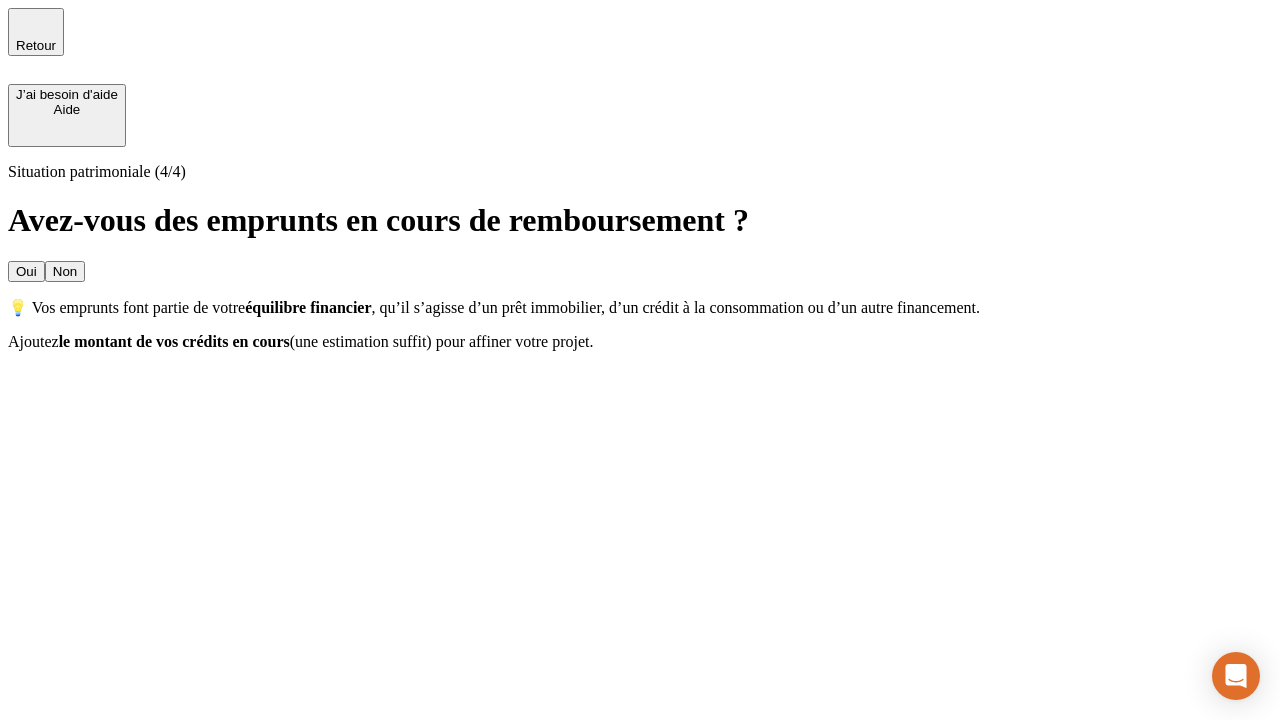 click on "Oui" at bounding box center [26, 271] 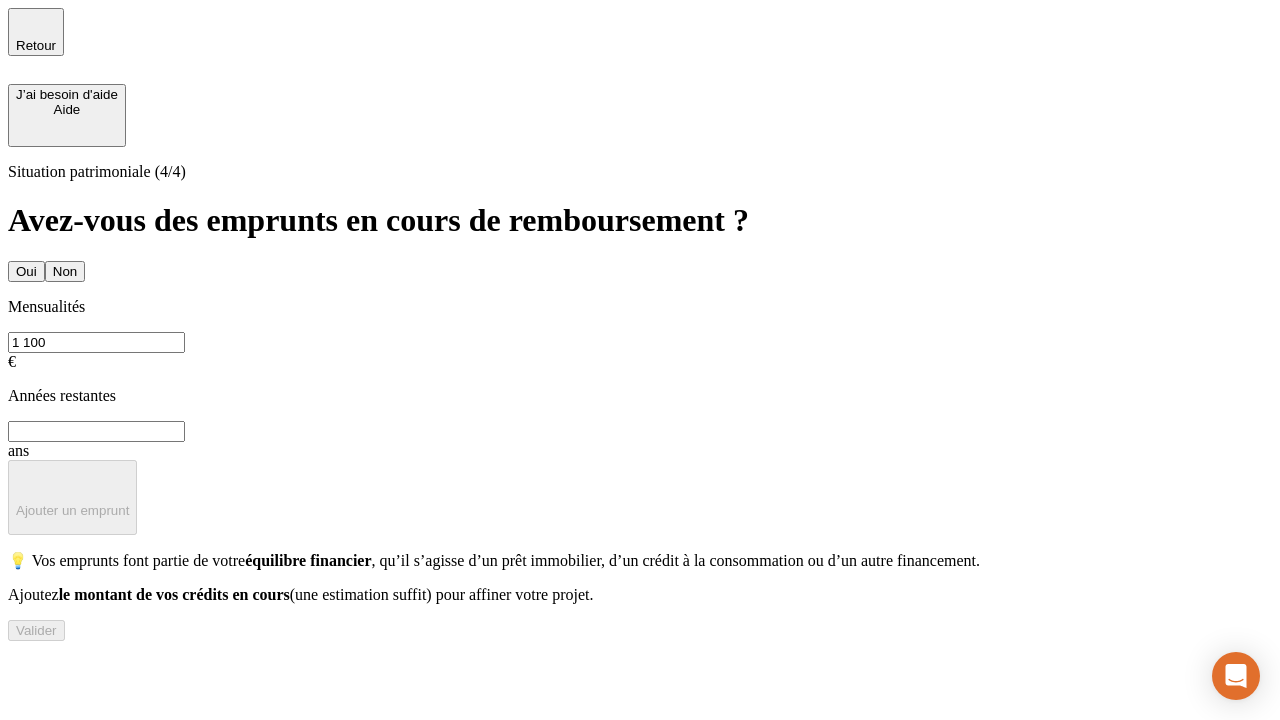 type on "1 100" 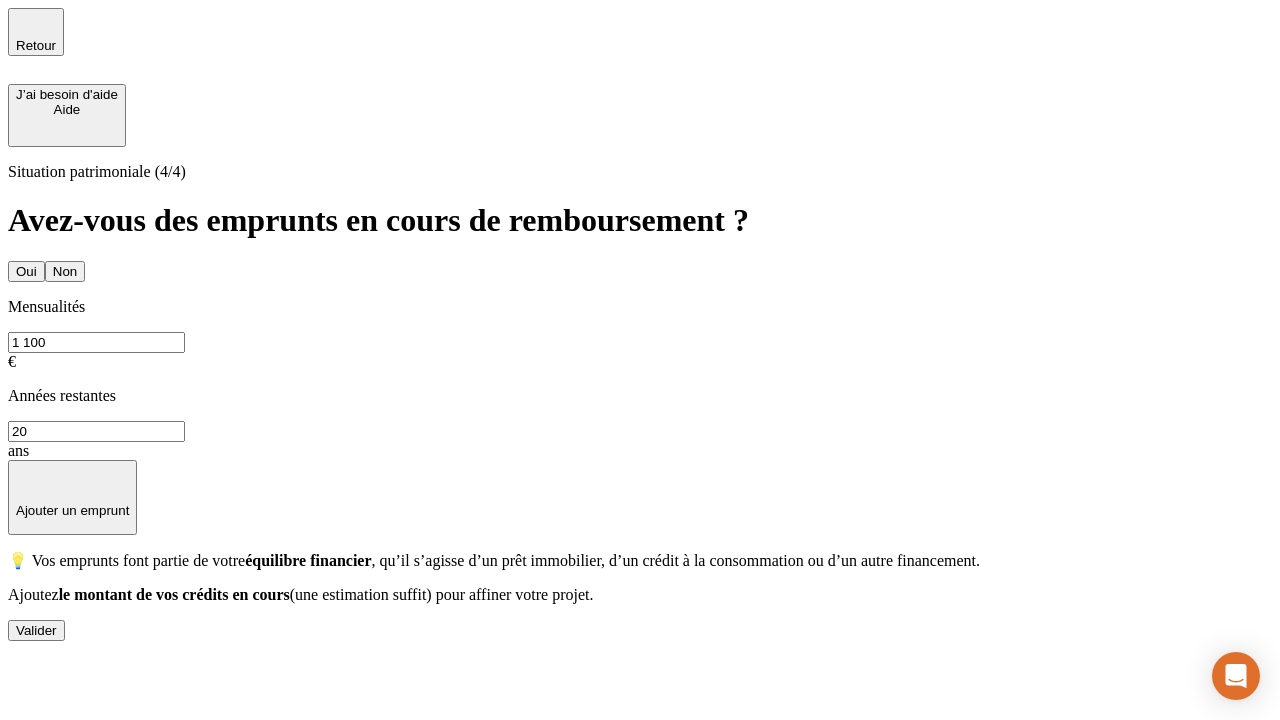 click on "Valider" at bounding box center (36, 630) 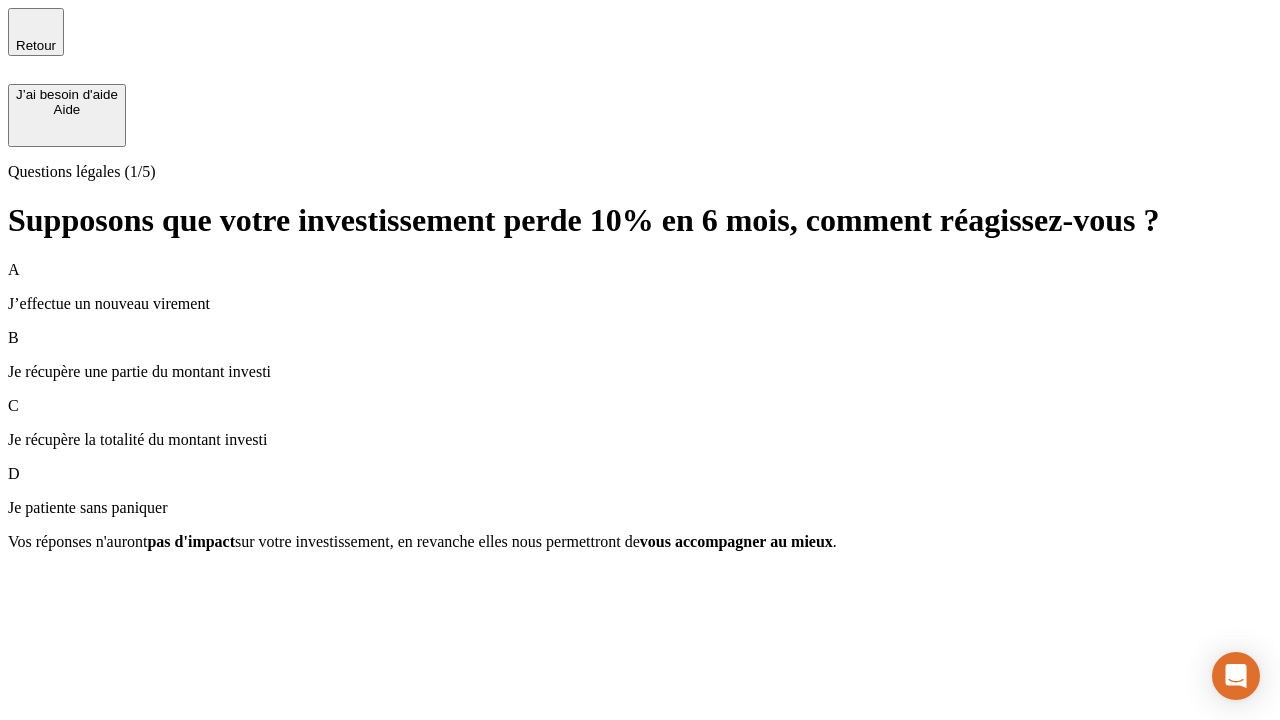 click on "Je récupère une partie du montant investi" at bounding box center [640, 372] 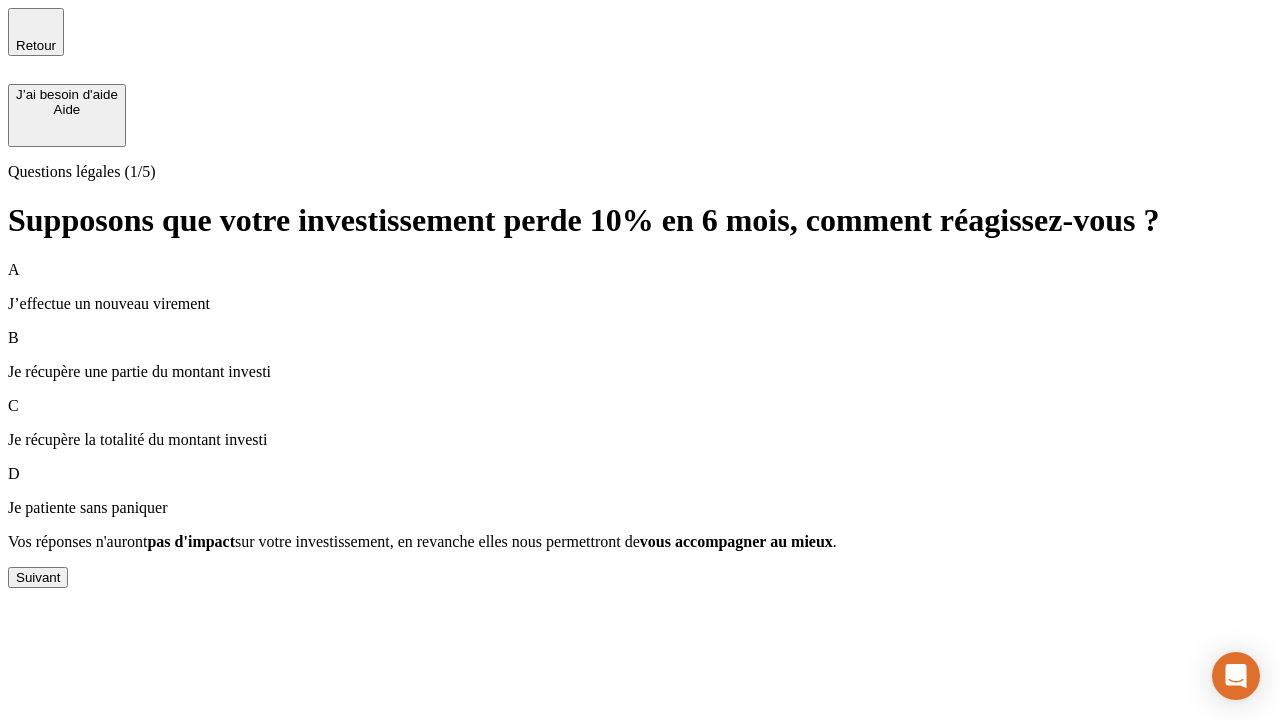 click on "Suivant" at bounding box center [38, 577] 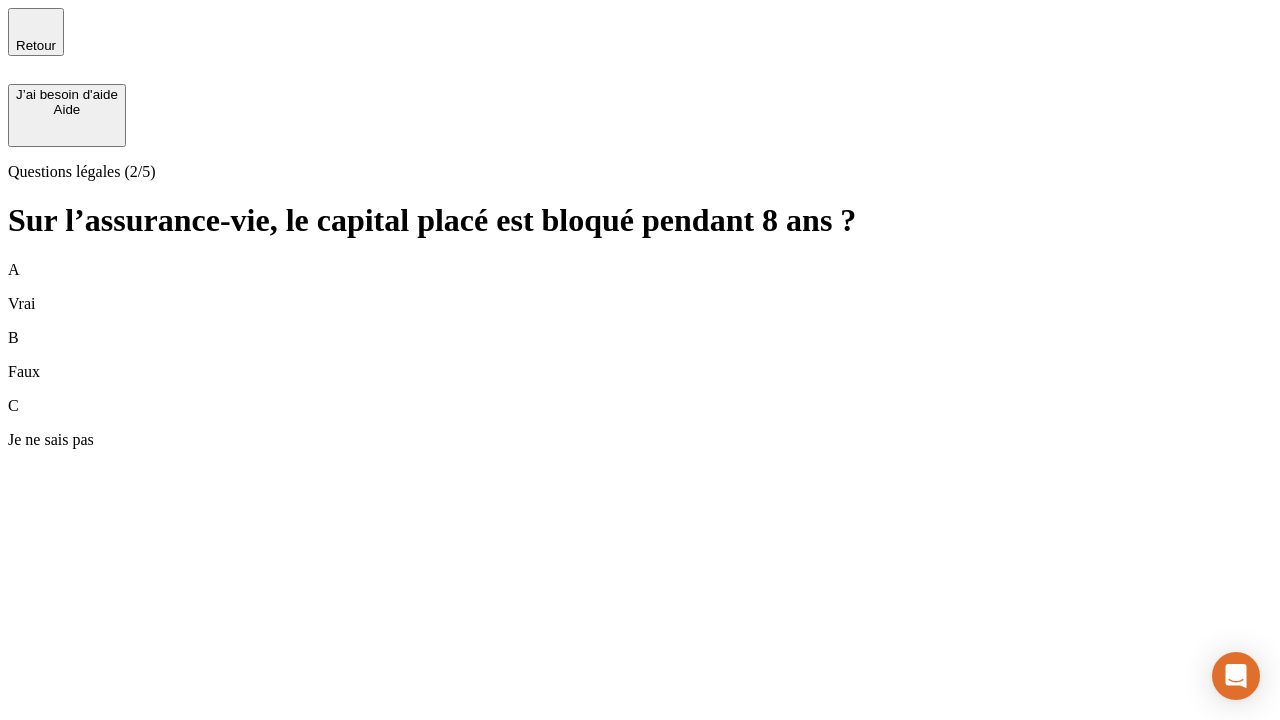 click on "A Vrai" at bounding box center (640, 287) 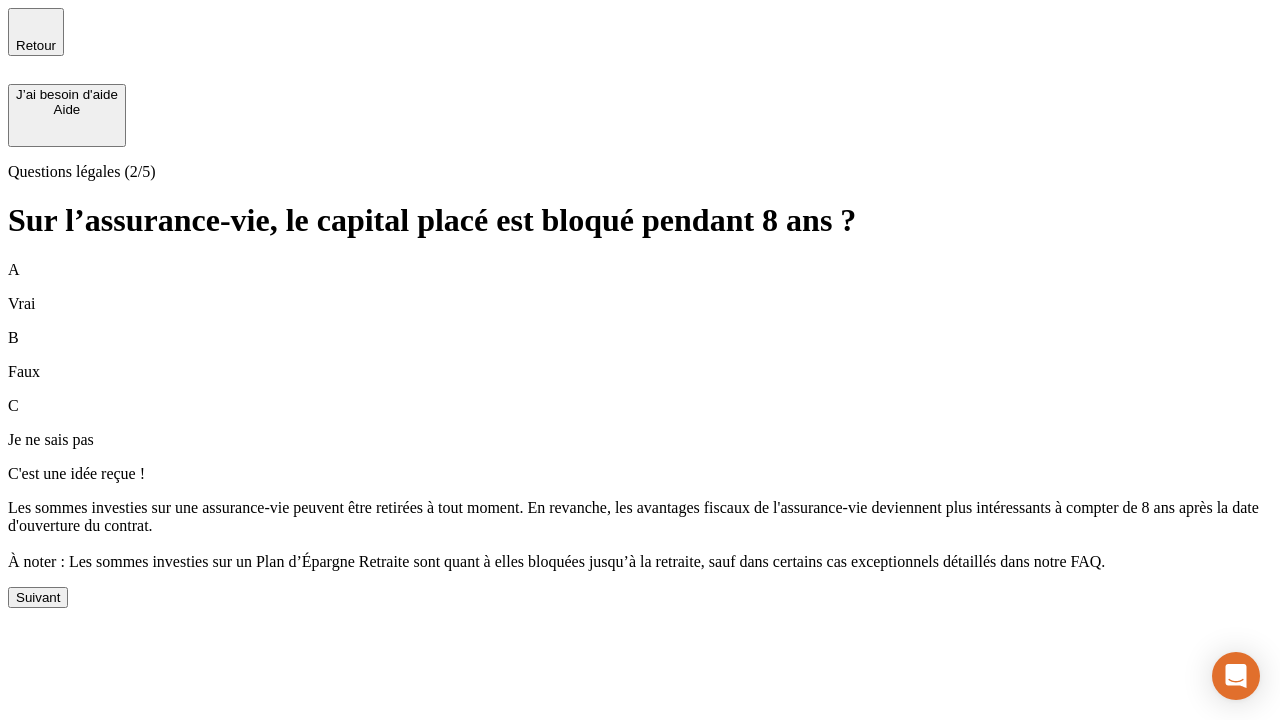 click on "Suivant" at bounding box center [38, 597] 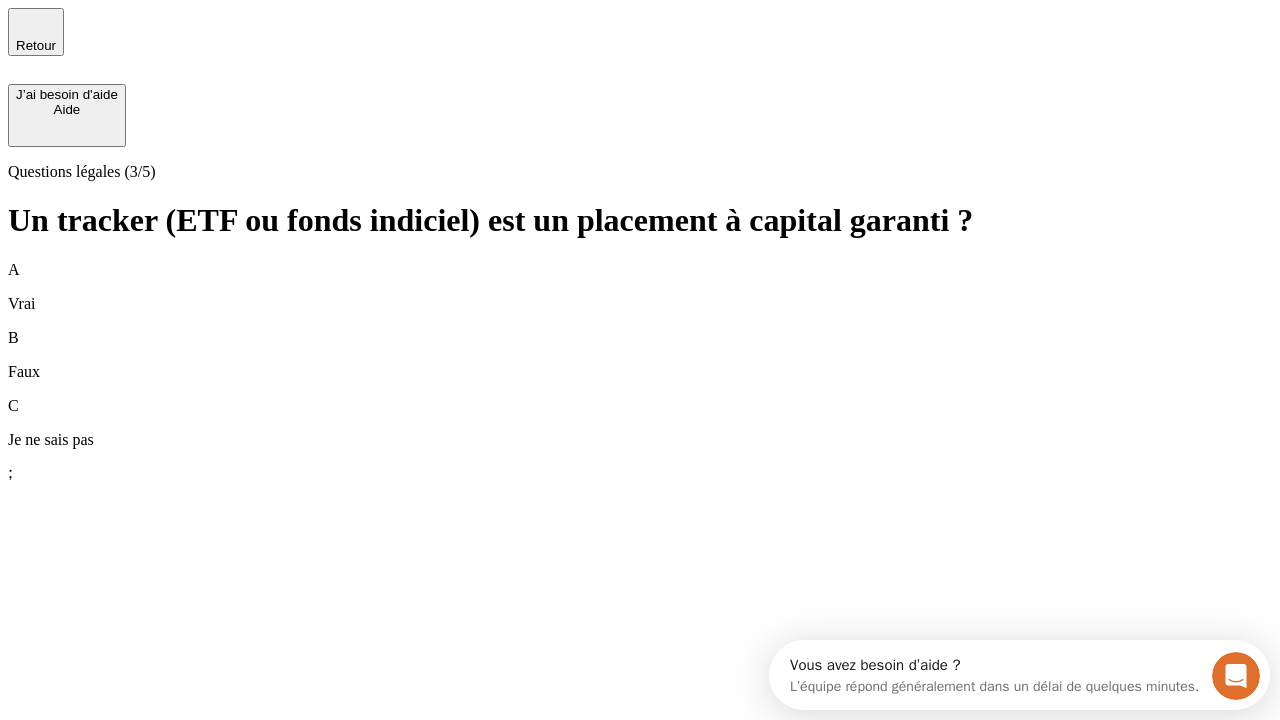 scroll, scrollTop: 0, scrollLeft: 0, axis: both 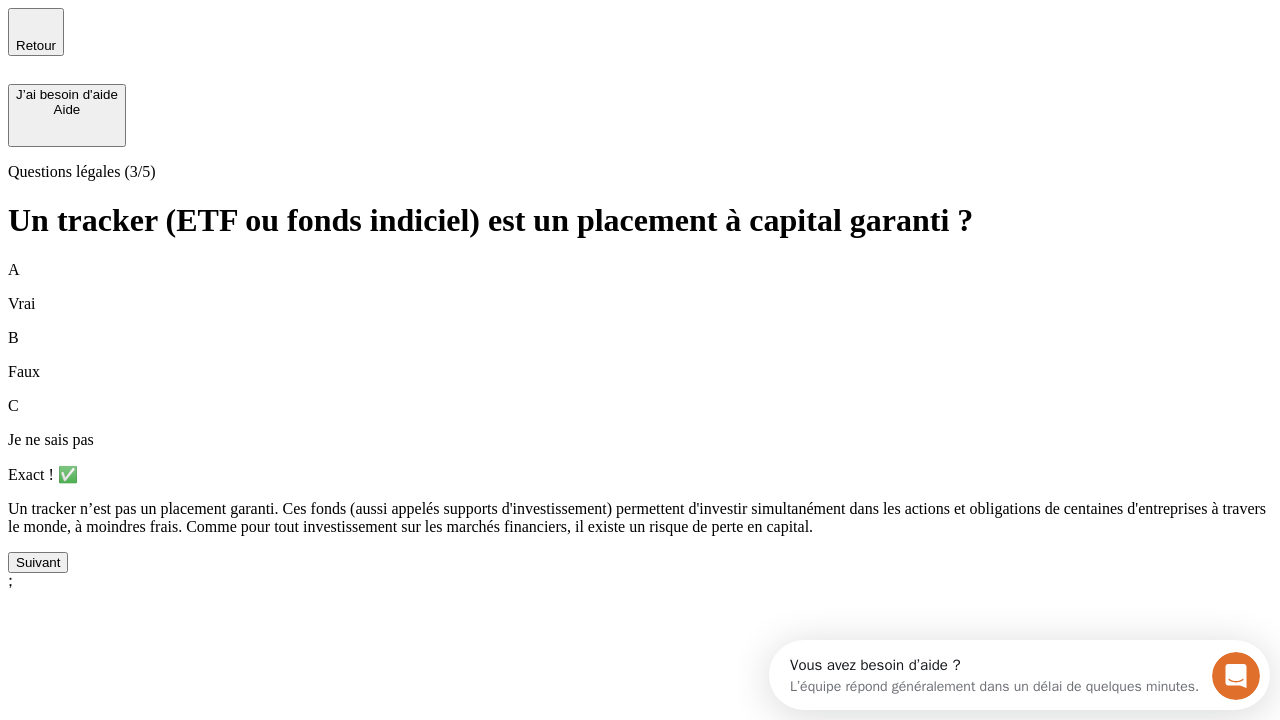 click on "Suivant" at bounding box center [38, 562] 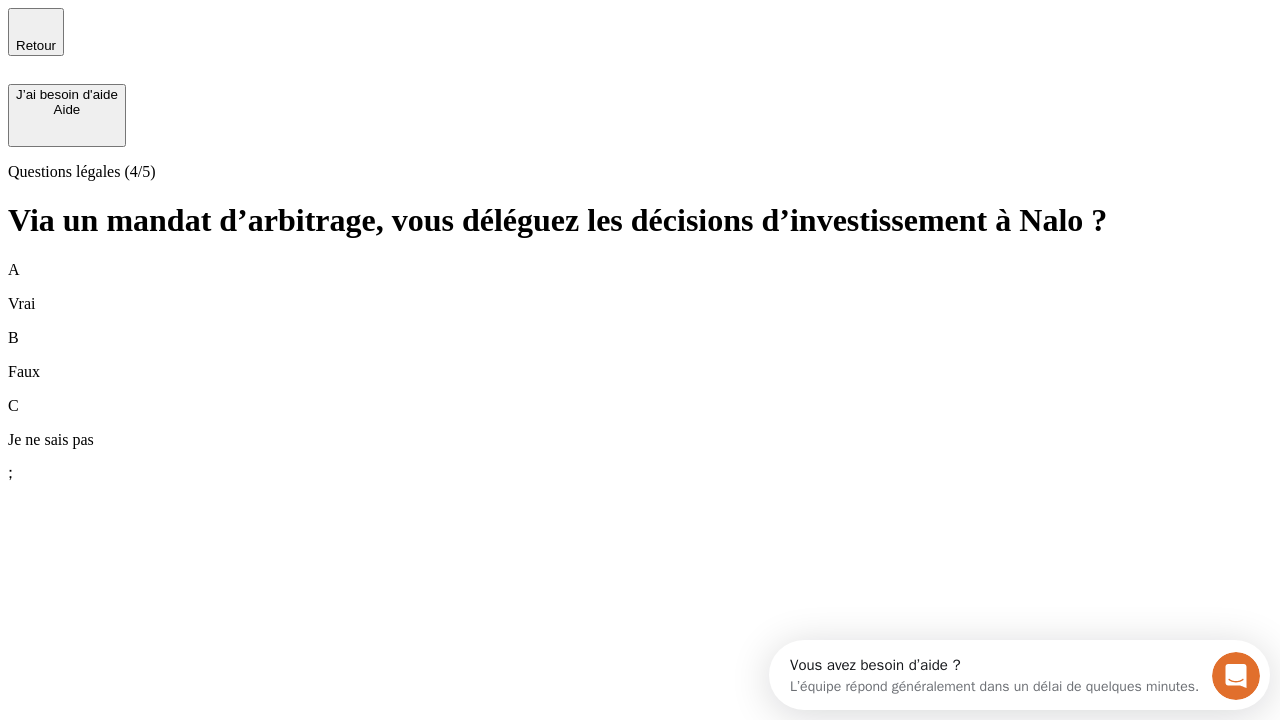 click on "A Vrai" at bounding box center [640, 287] 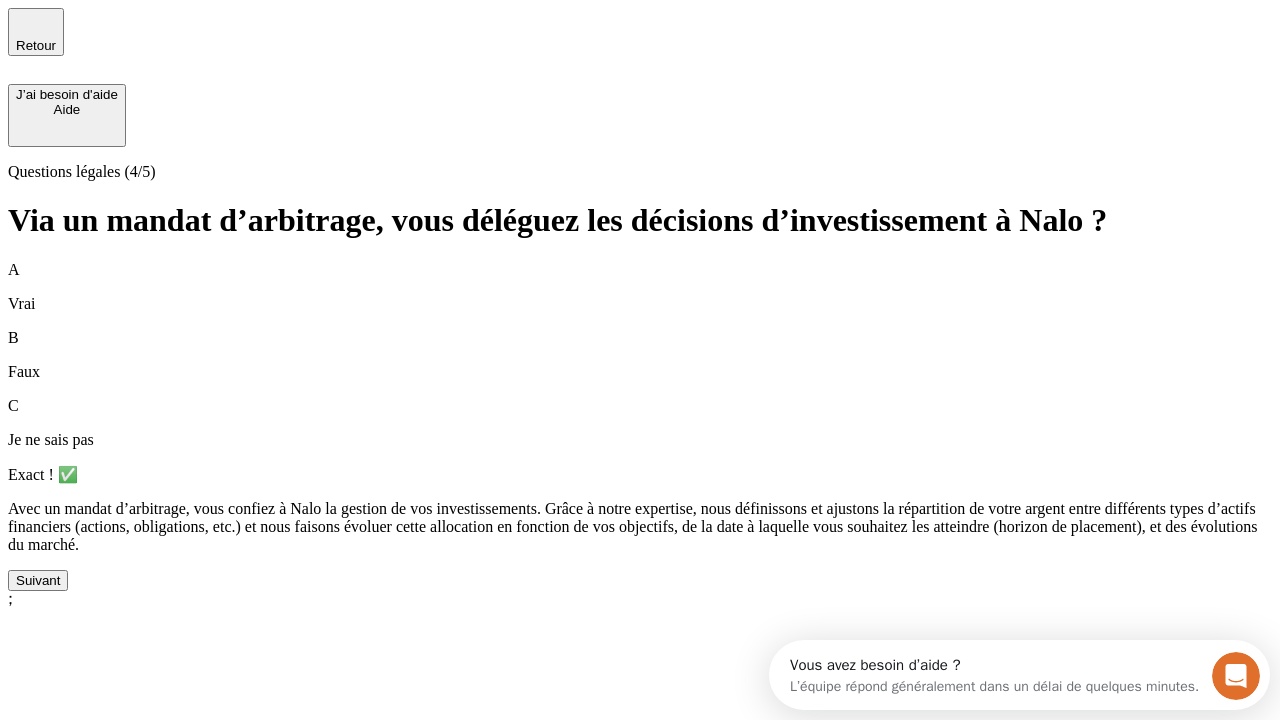 click on "Suivant" at bounding box center [38, 580] 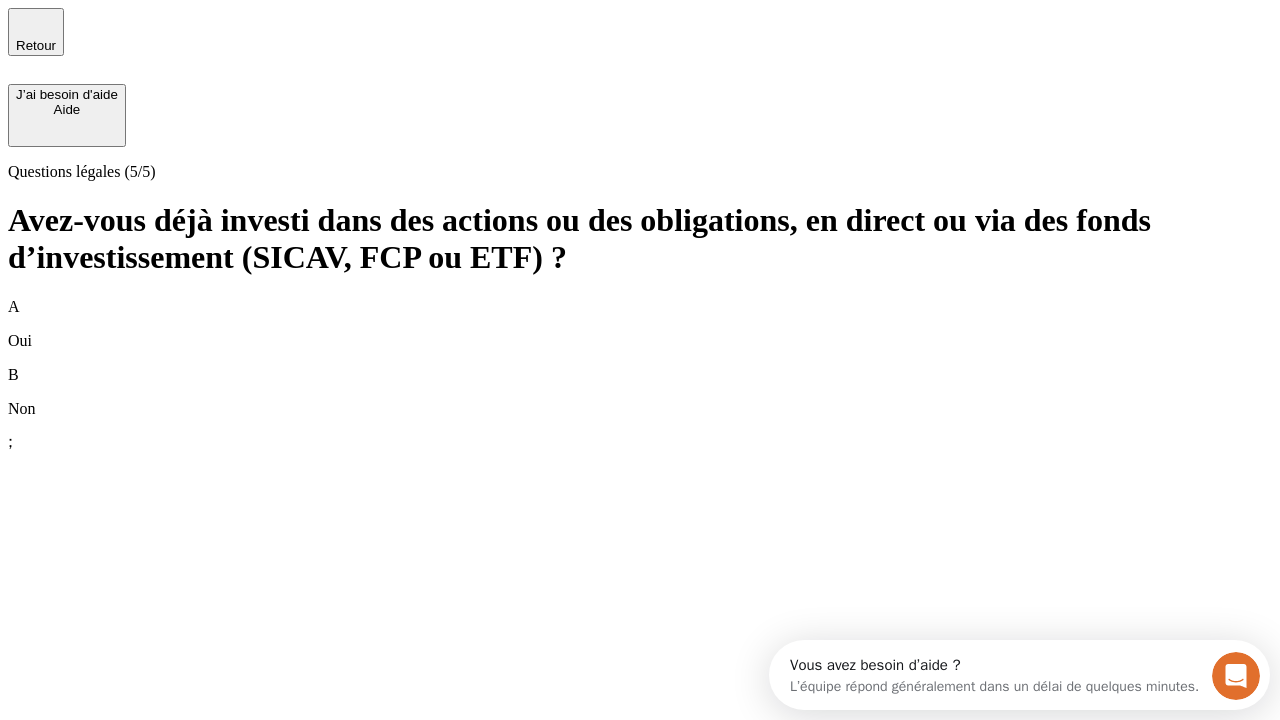 click on "B Non" at bounding box center [640, 392] 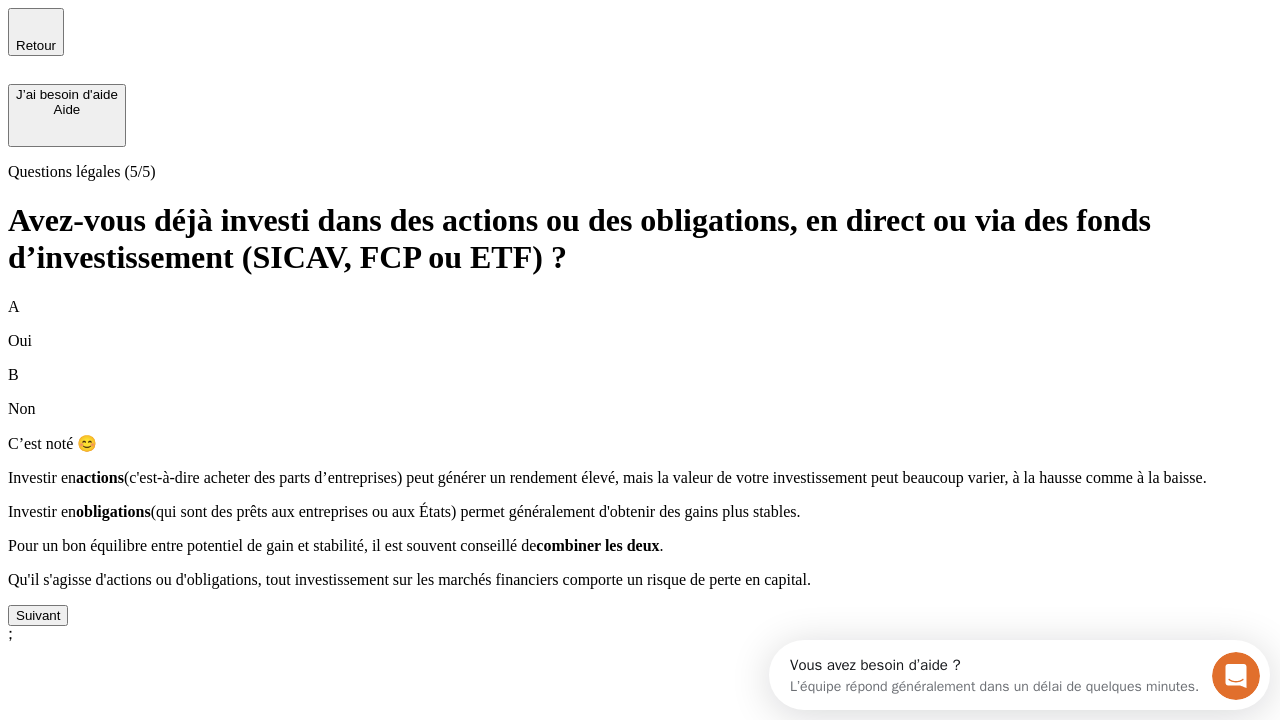 click on "Suivant" at bounding box center [38, 615] 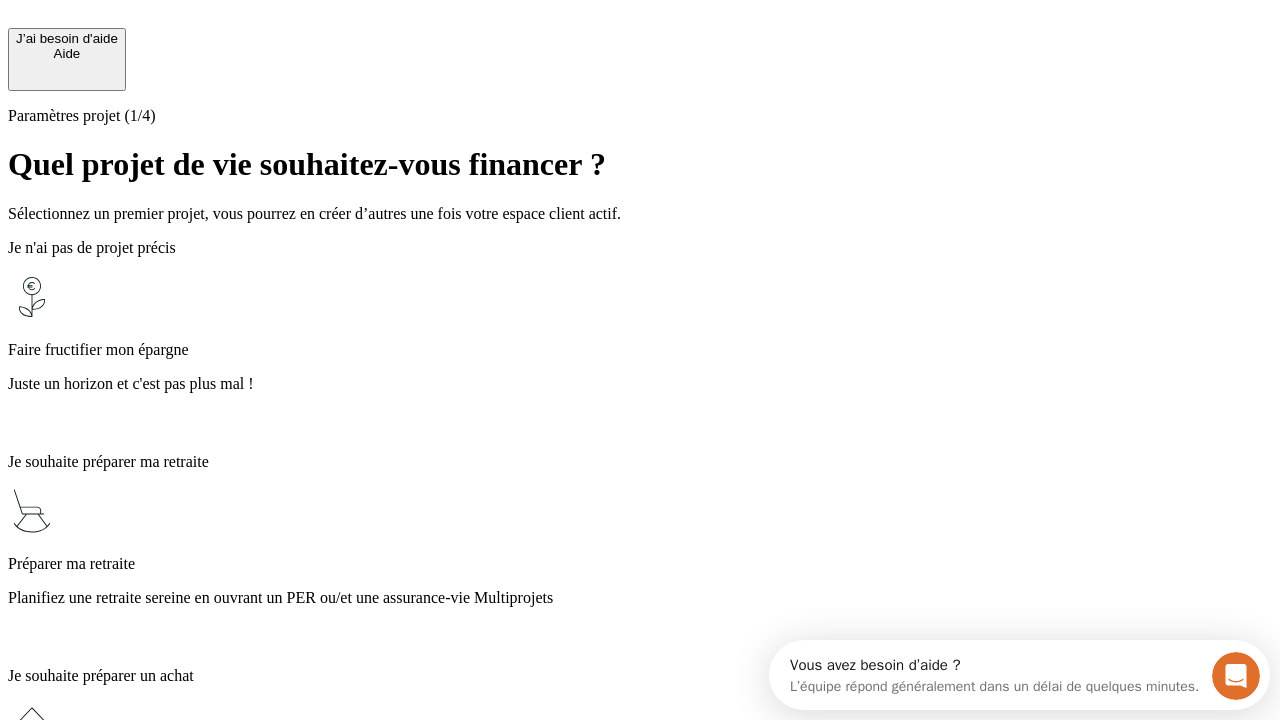 click on "Juste un horizon et c'est pas plus mal !" at bounding box center (640, 384) 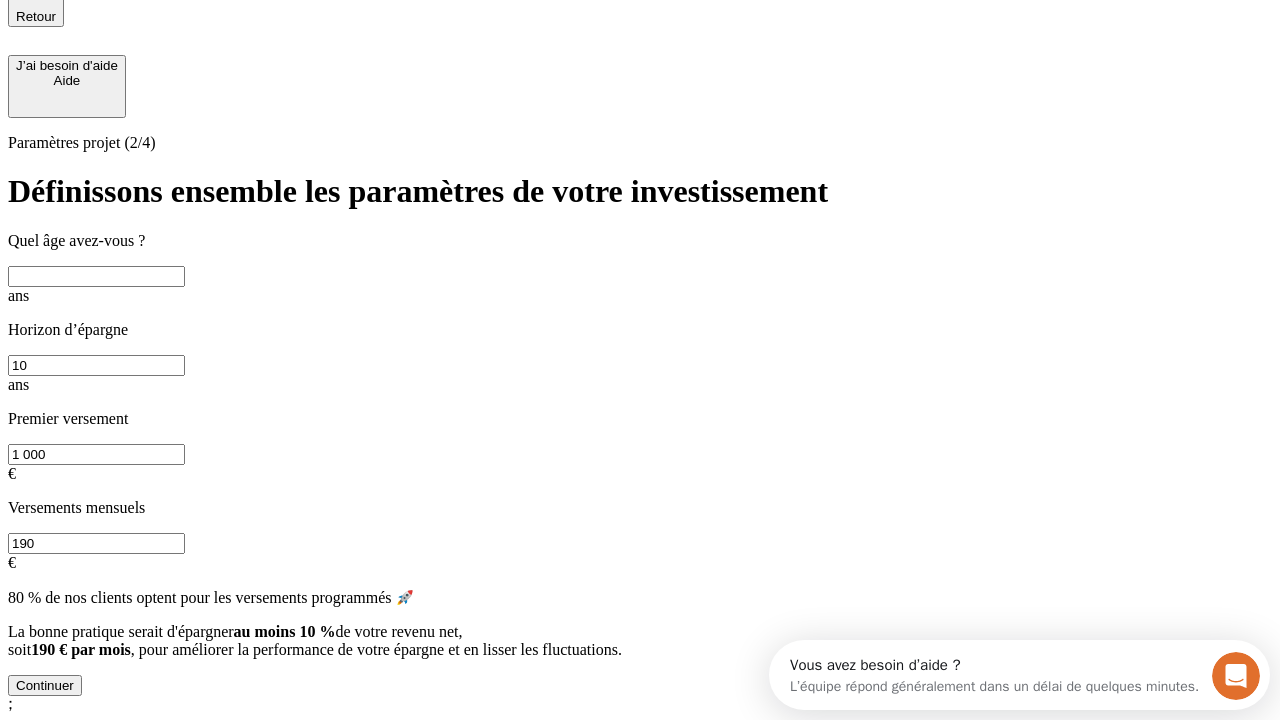 scroll, scrollTop: 22, scrollLeft: 0, axis: vertical 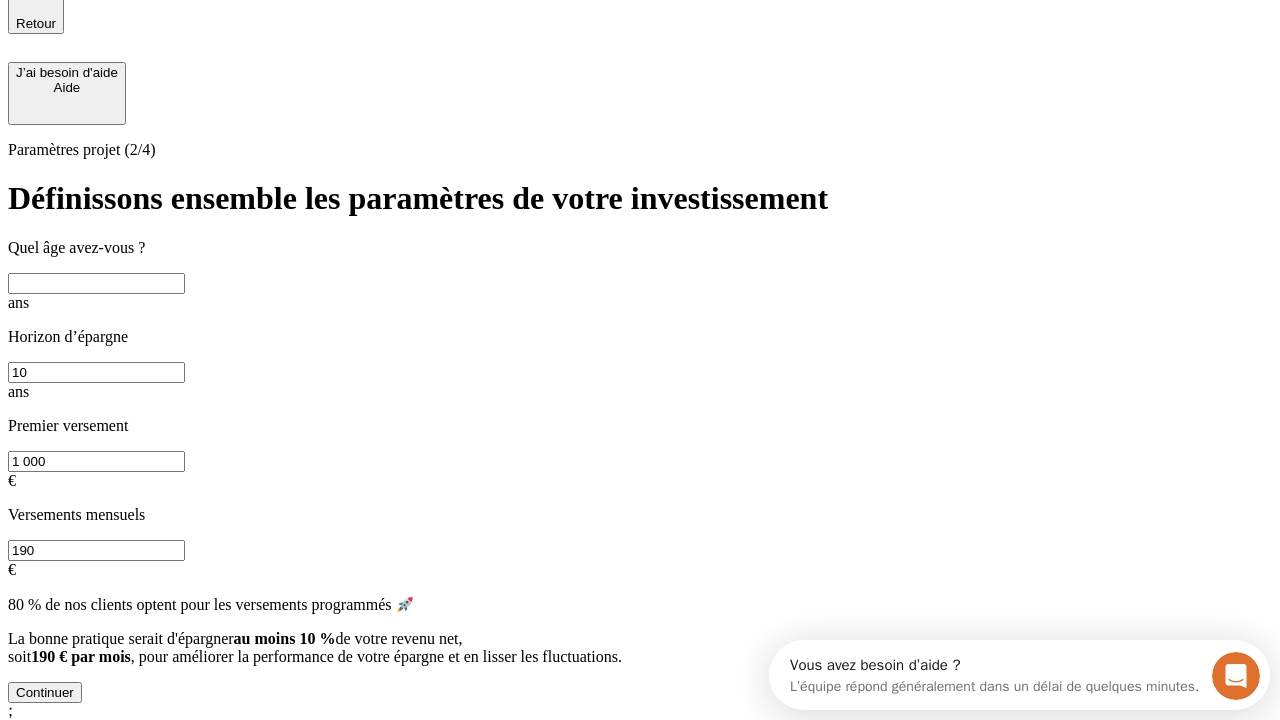 click at bounding box center [96, 283] 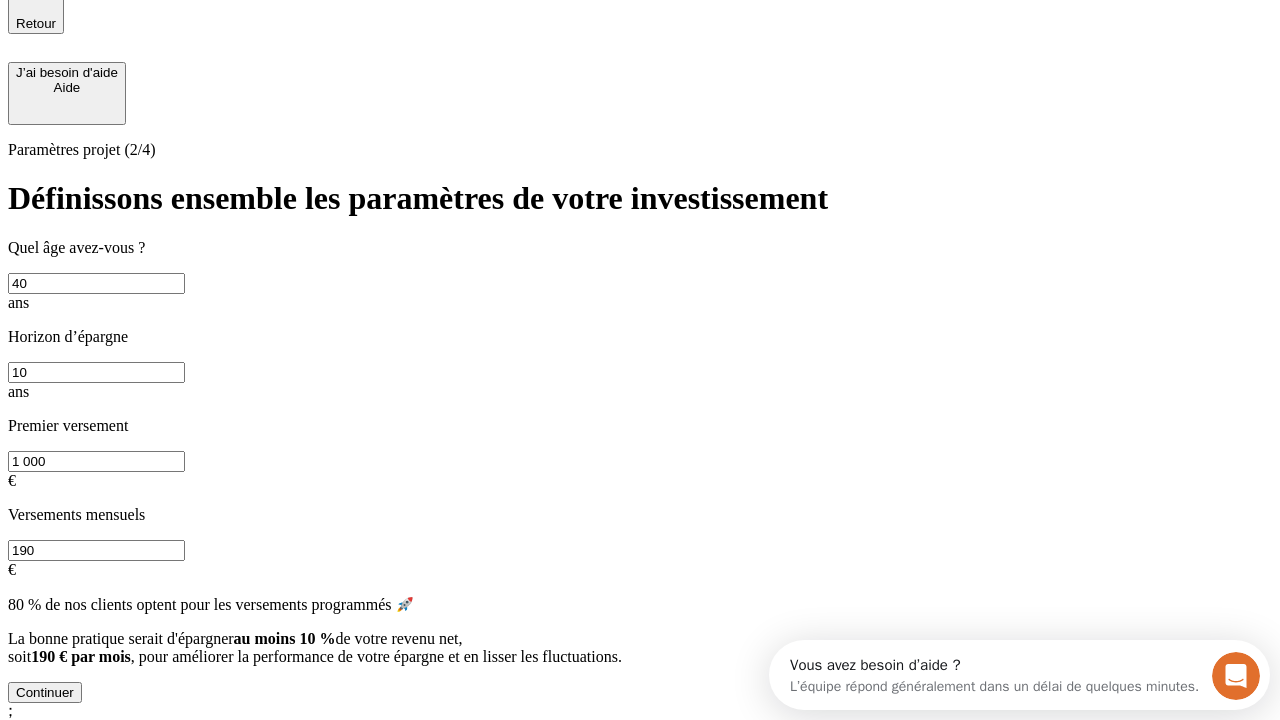 type on "40" 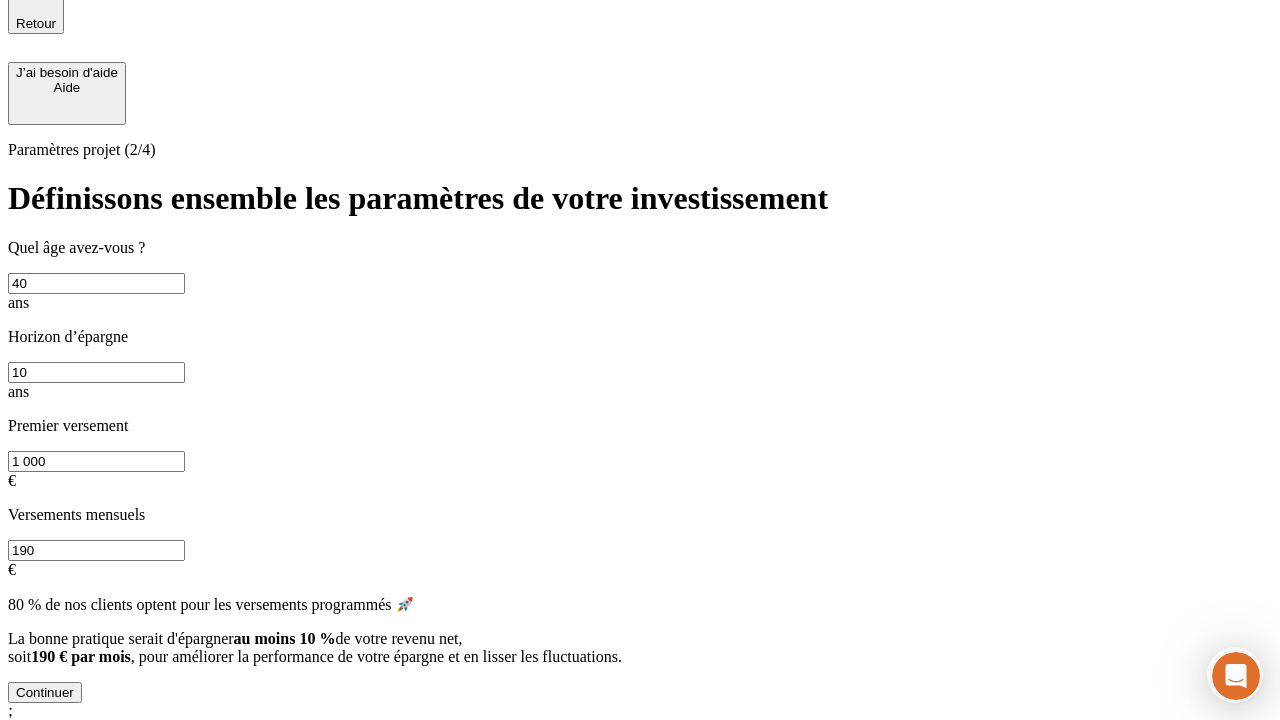 click on "1 000" at bounding box center [96, 461] 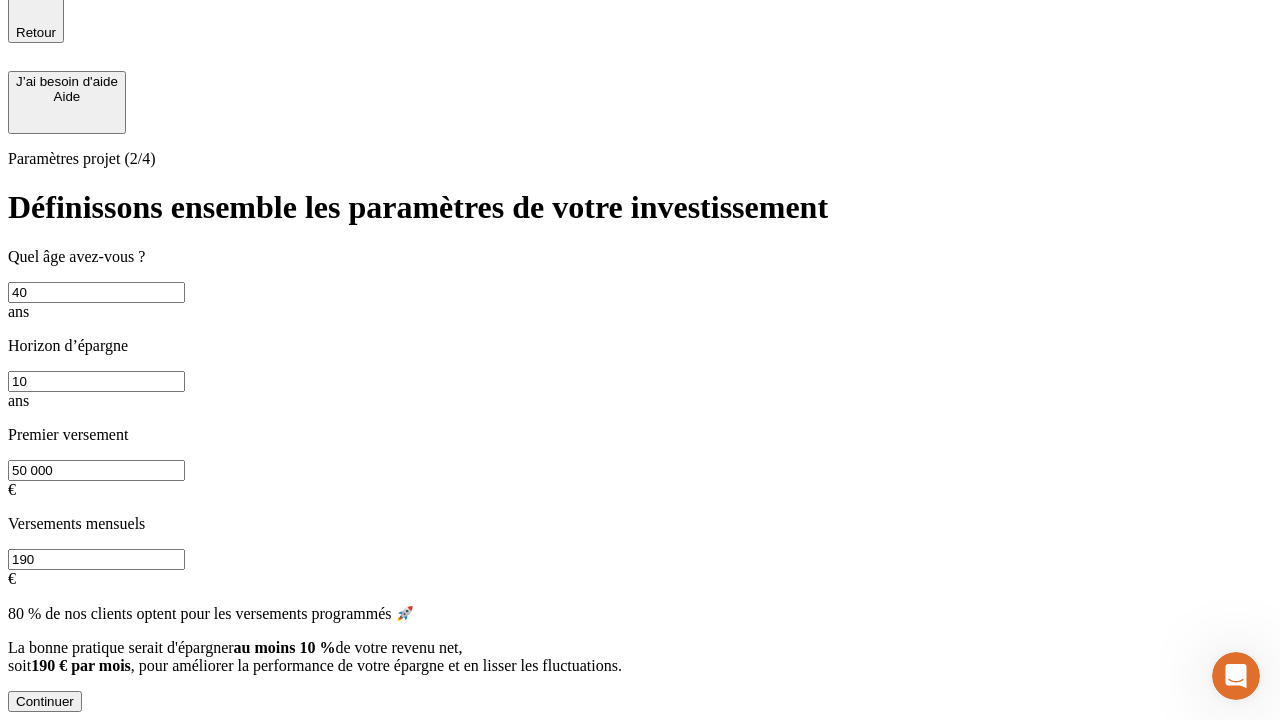 scroll, scrollTop: 4, scrollLeft: 0, axis: vertical 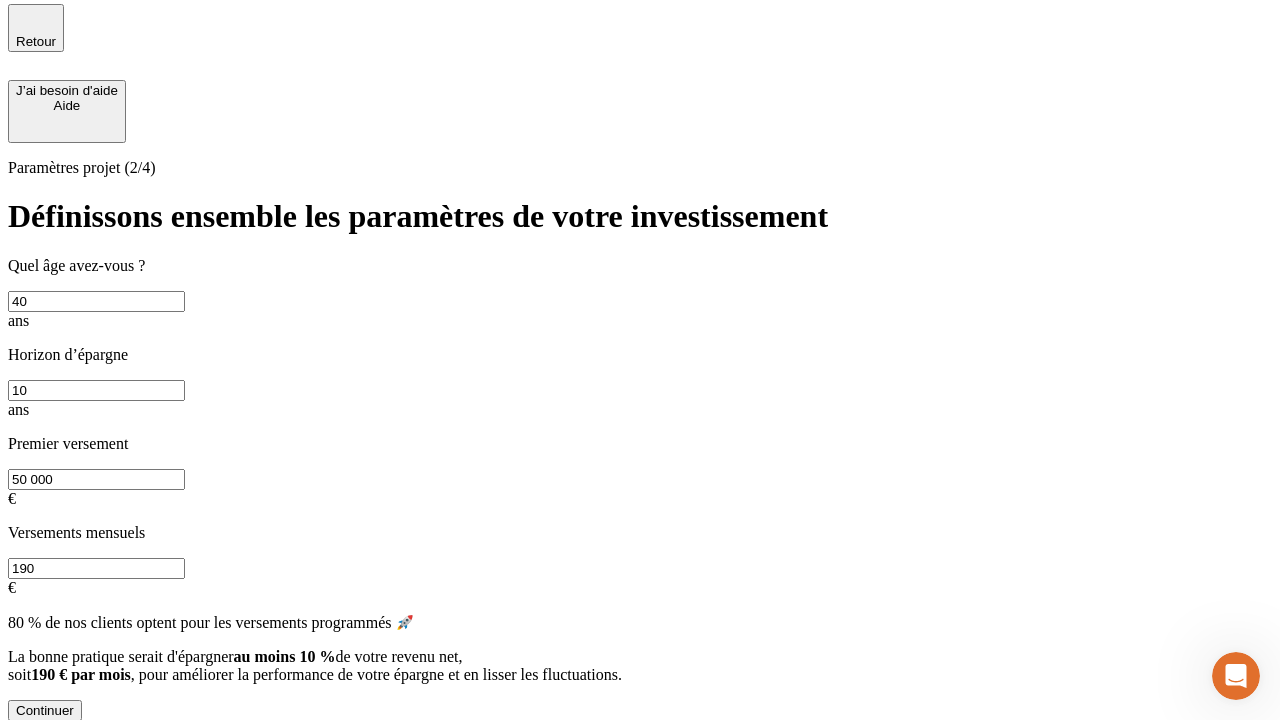 type on "50 000" 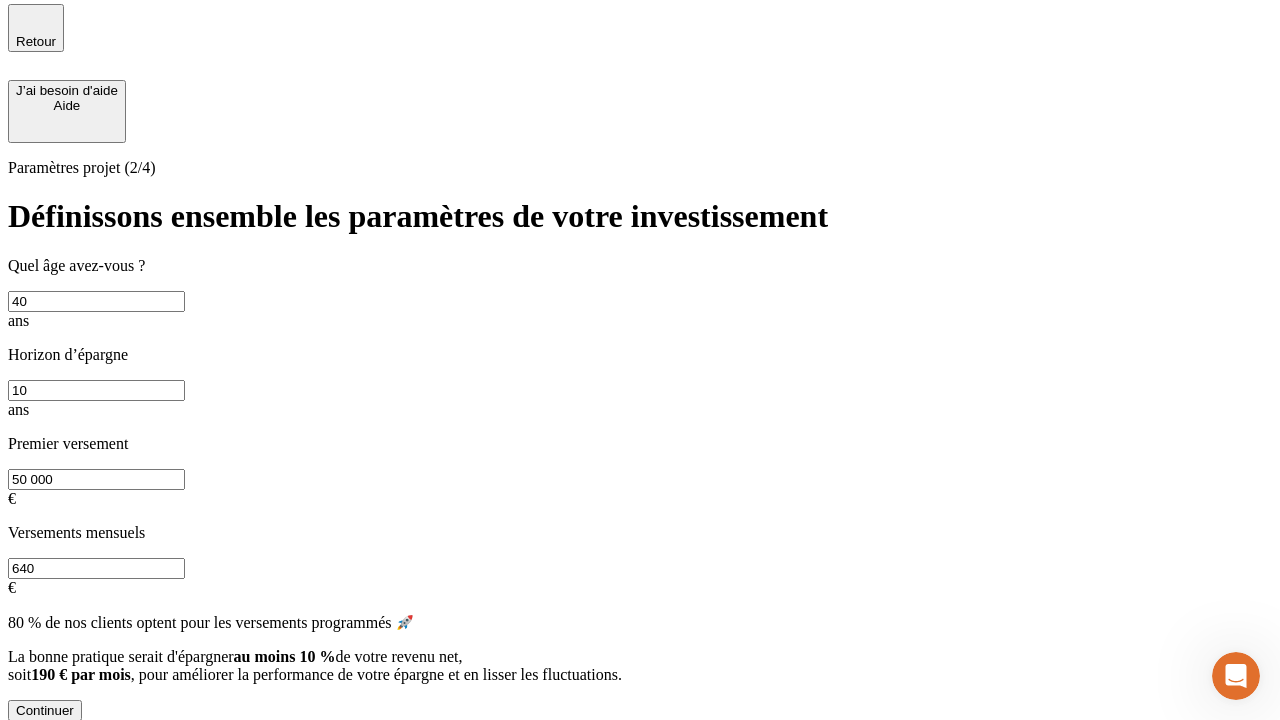 type on "640" 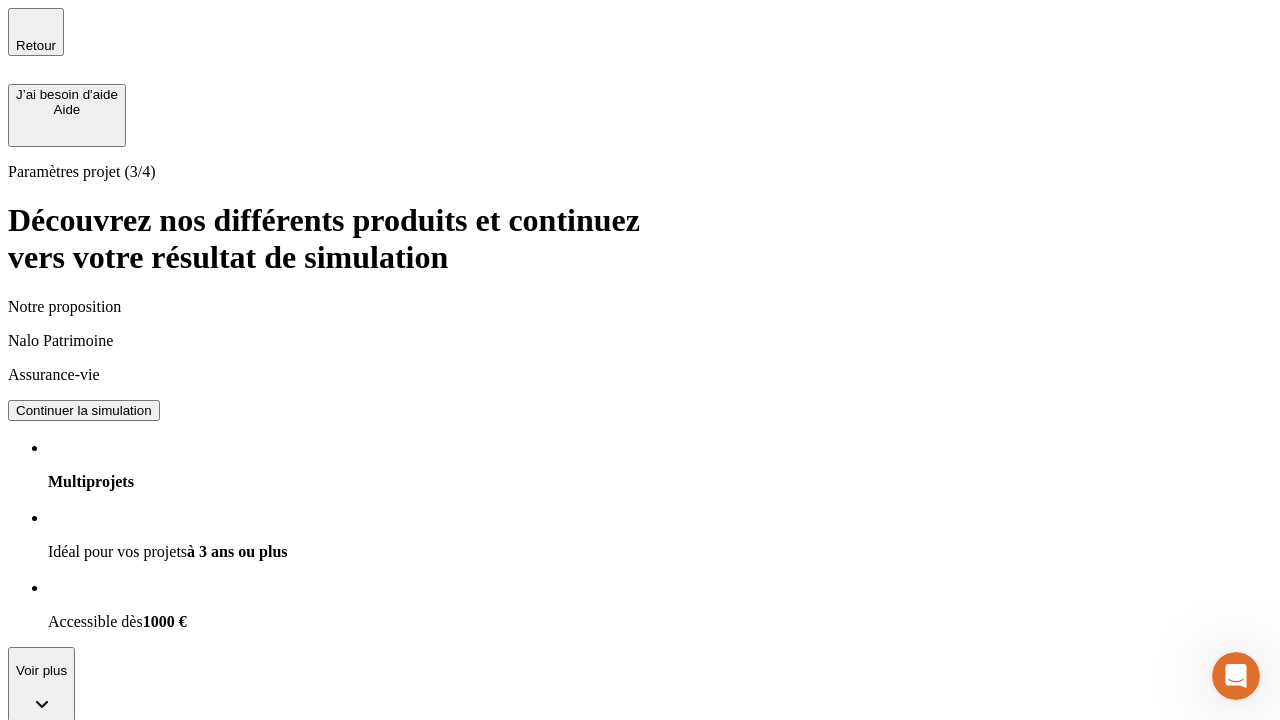 click on "Continuer la simulation" at bounding box center (84, 410) 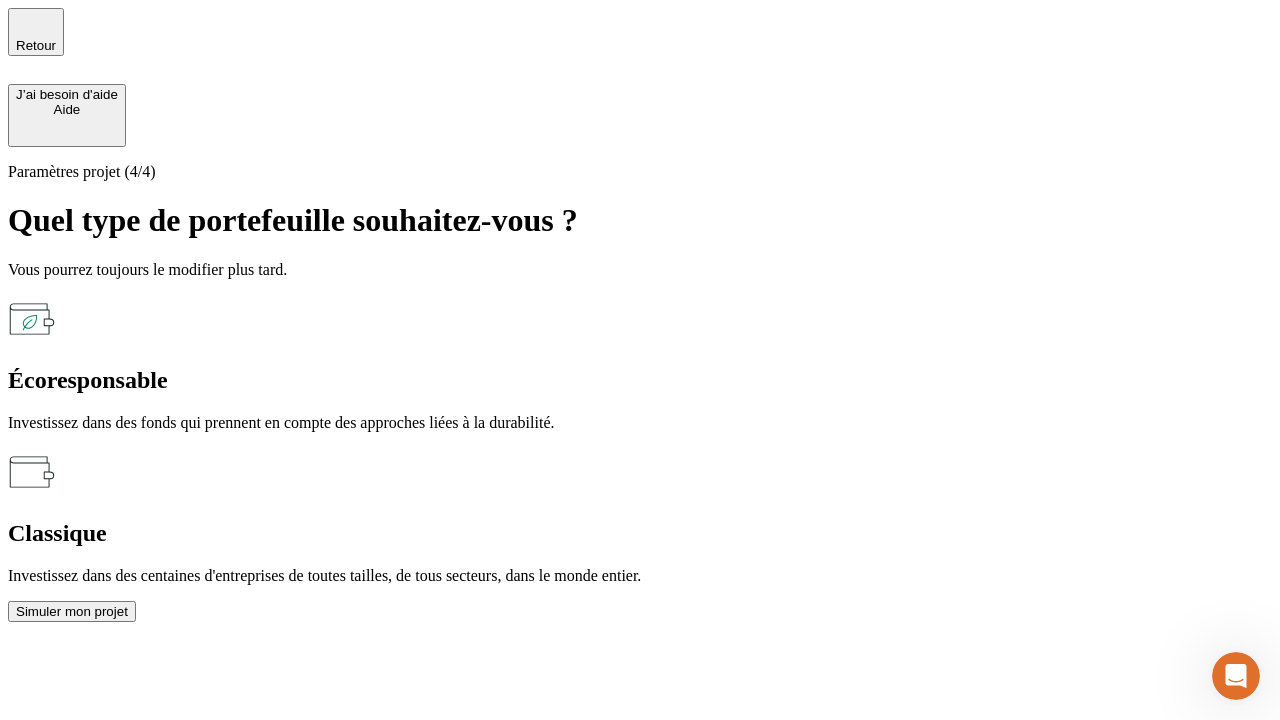 click on "Écoresponsable" at bounding box center (640, 380) 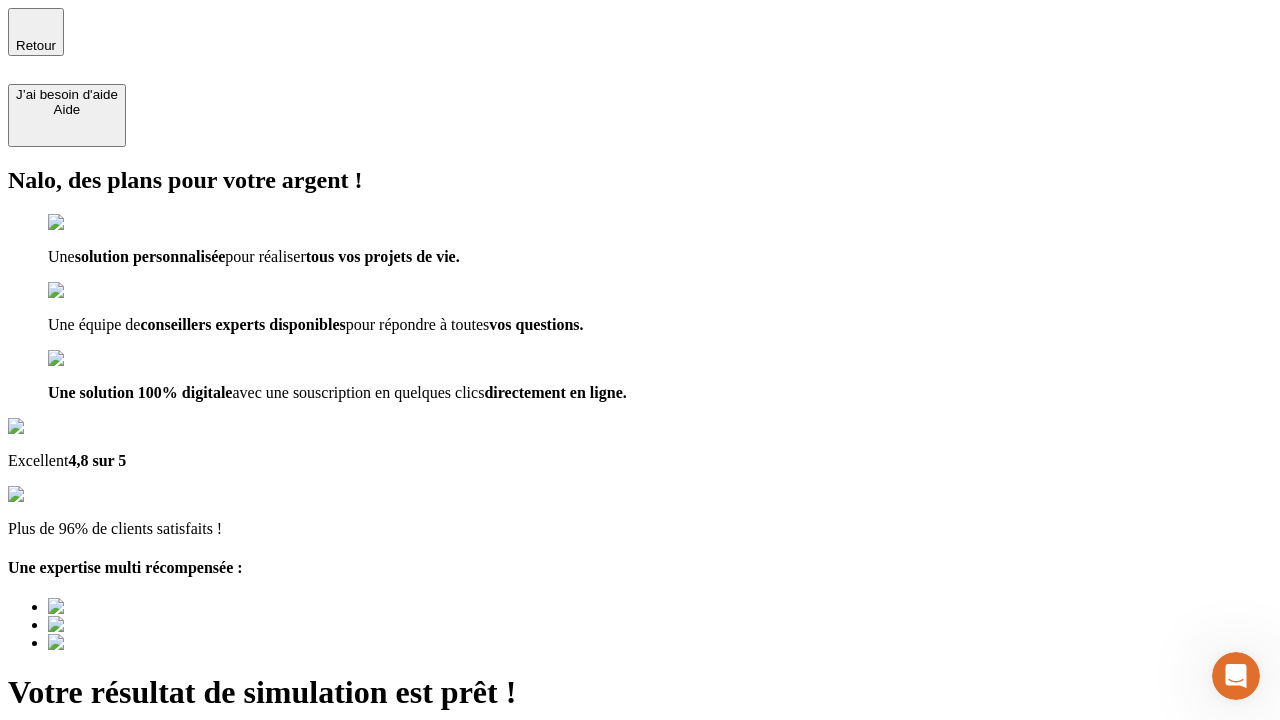 click on "Découvrir ma simulation" at bounding box center (87, 797) 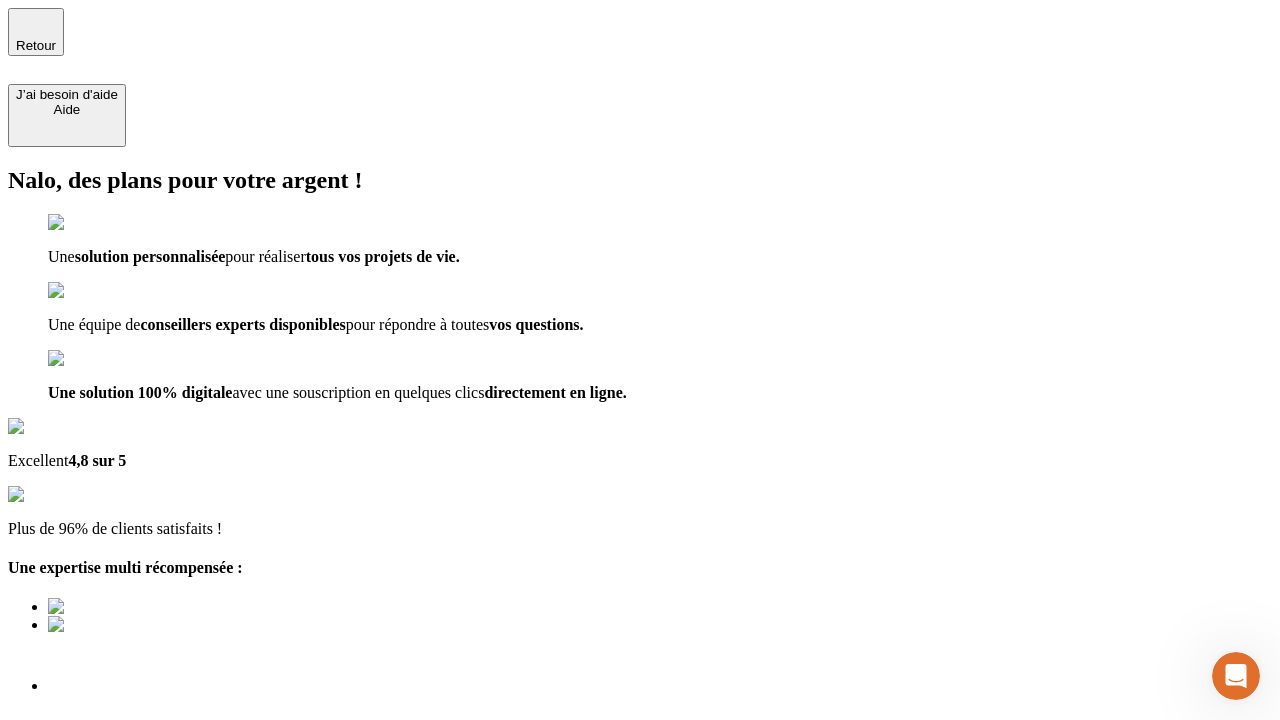 type on "testplaywright-thomas-invest-1@example.com" 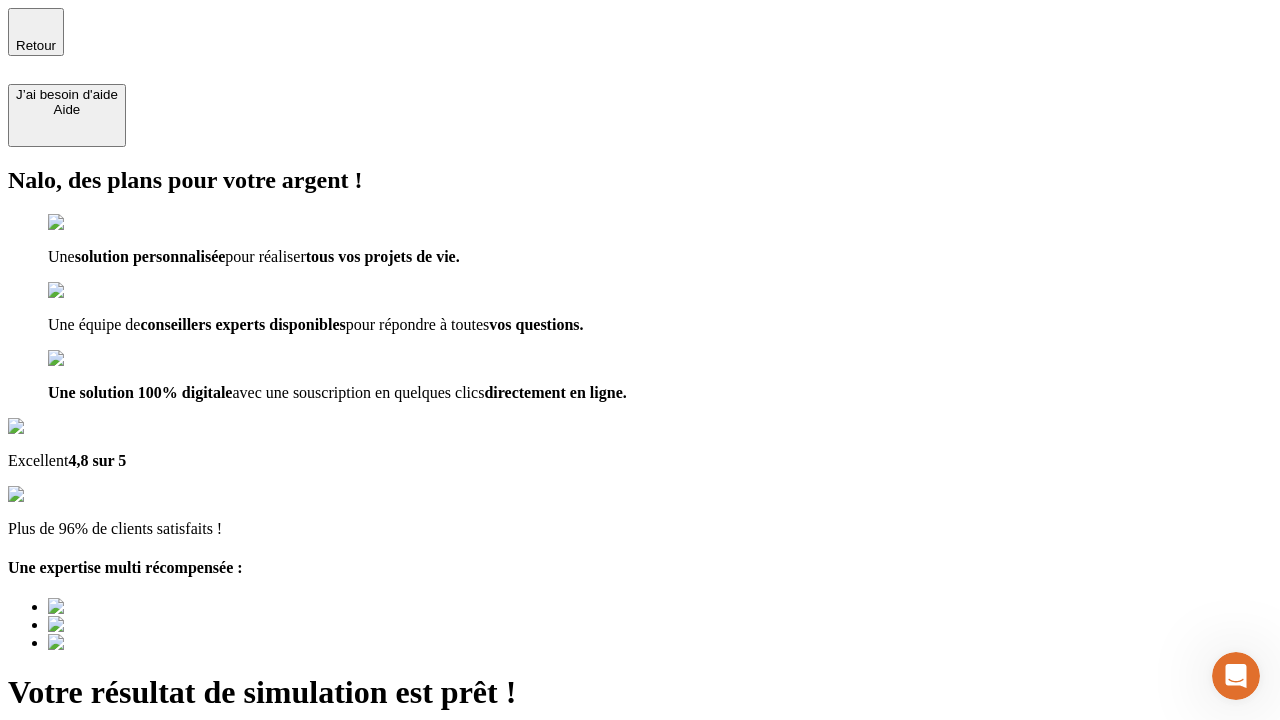 click on "Découvrir ma simulation" at bounding box center (87, 881) 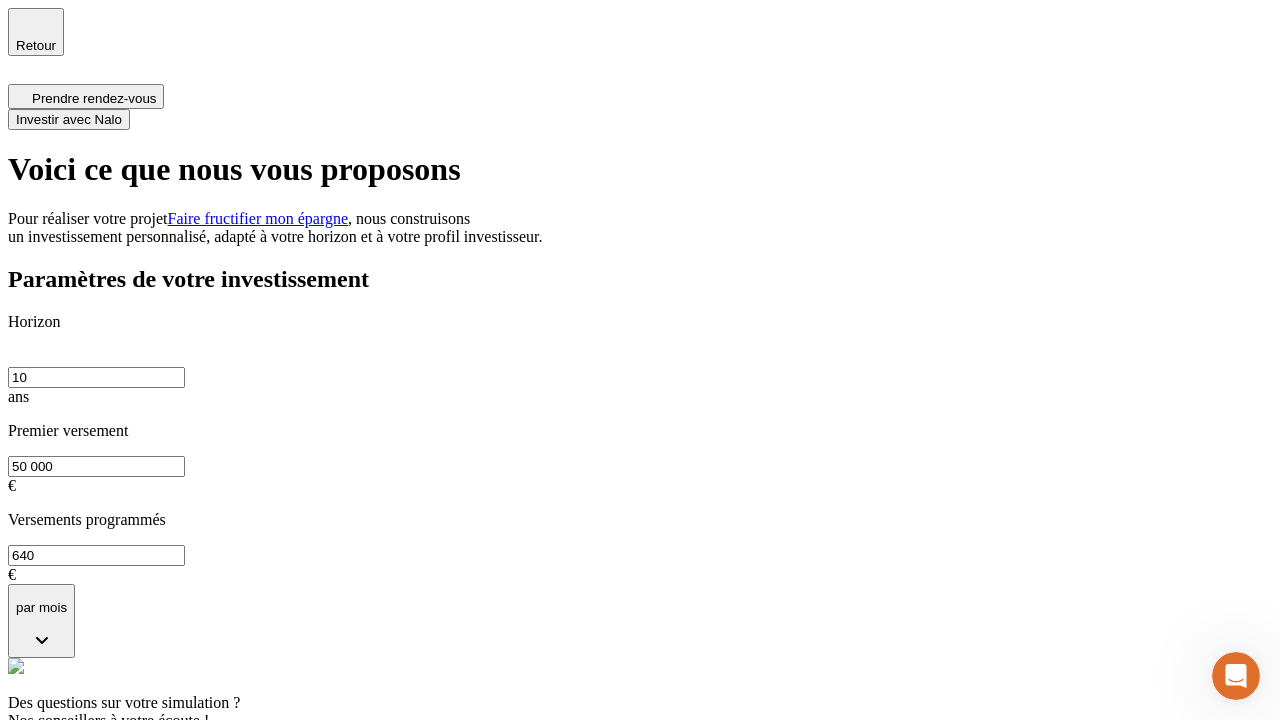 scroll, scrollTop: 8, scrollLeft: 0, axis: vertical 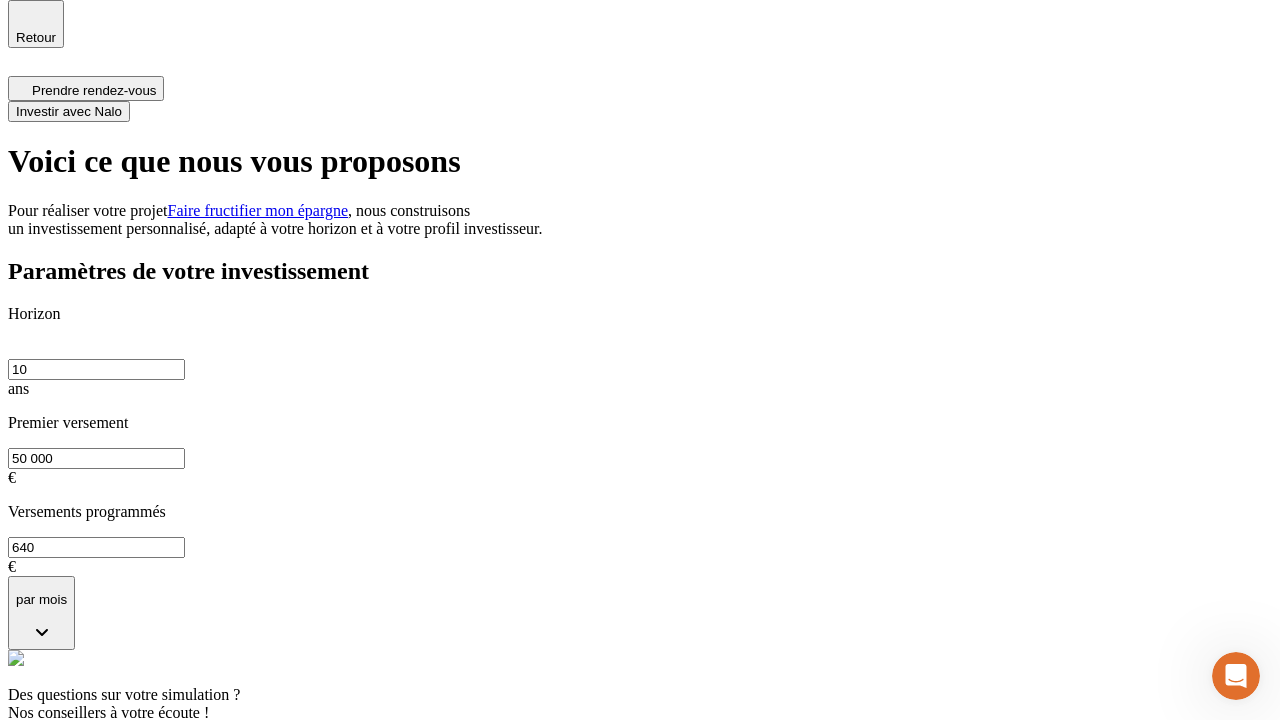 click on "Investir avec Nalo" at bounding box center [69, 111] 